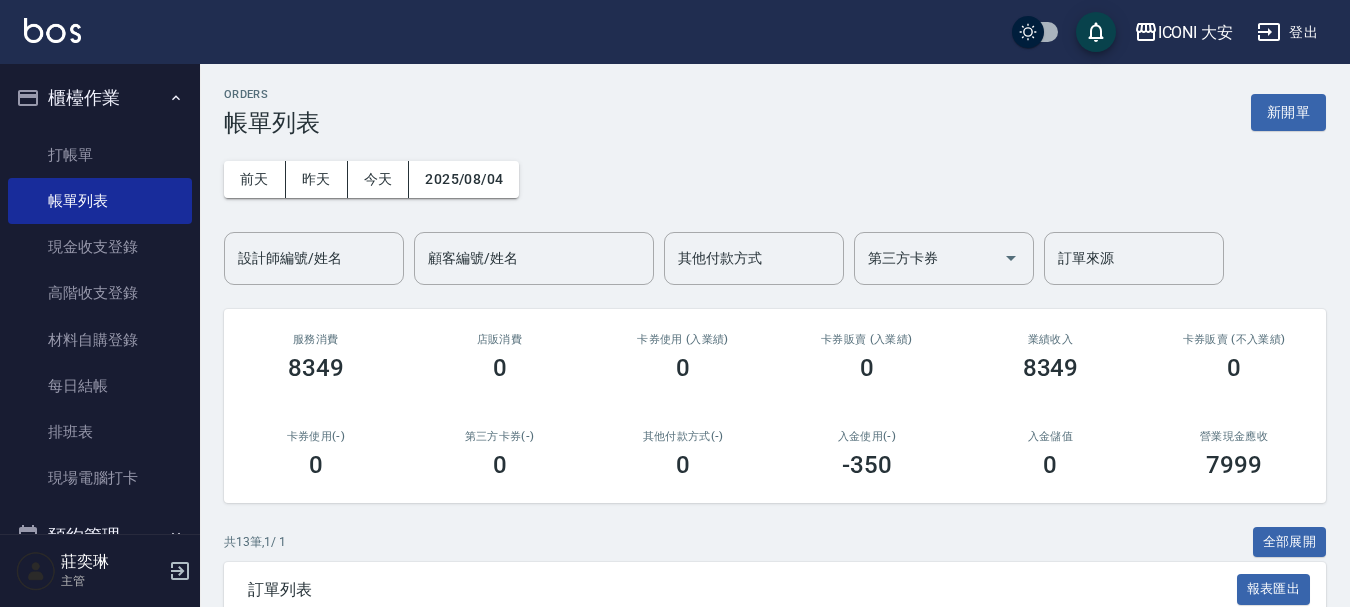 scroll, scrollTop: 300, scrollLeft: 0, axis: vertical 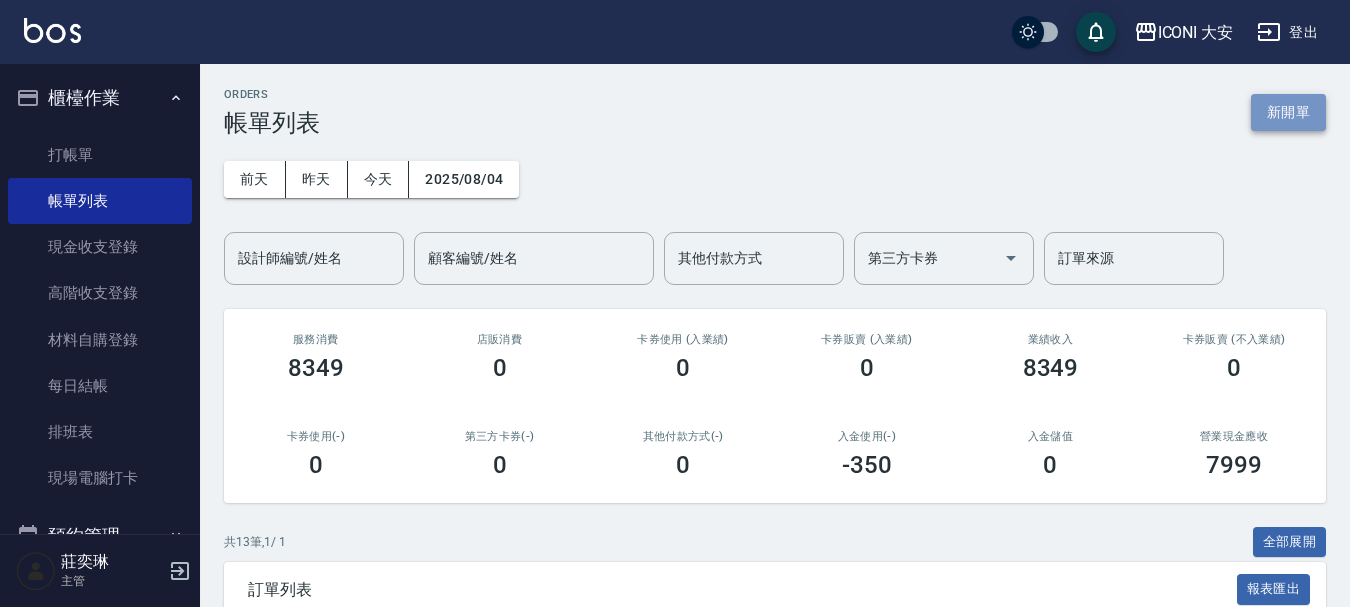 click on "新開單" at bounding box center [1288, 112] 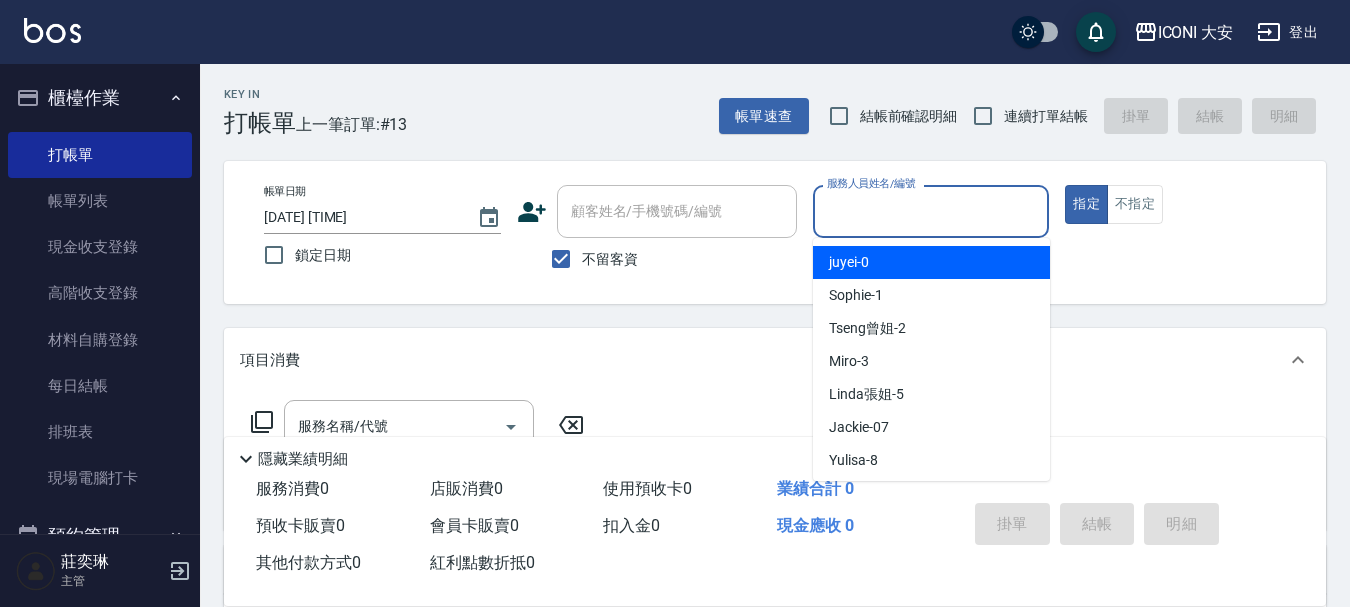 click on "服務人員姓名/編號" at bounding box center [931, 211] 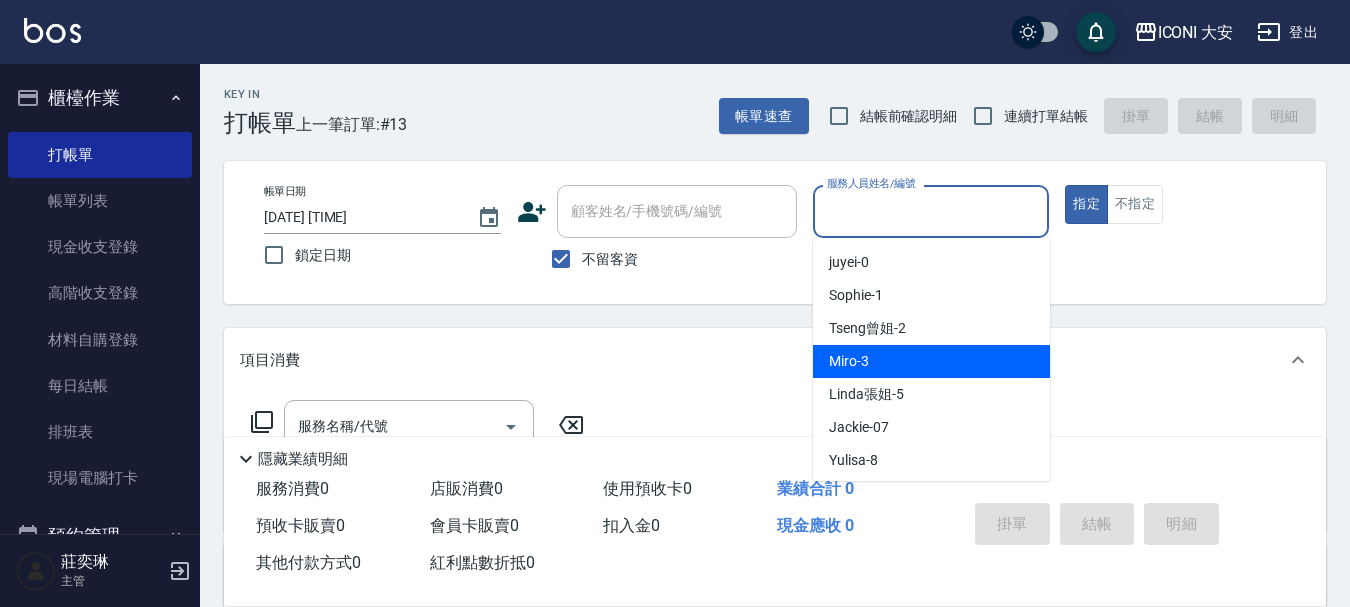 click on "Miro -3" at bounding box center [931, 361] 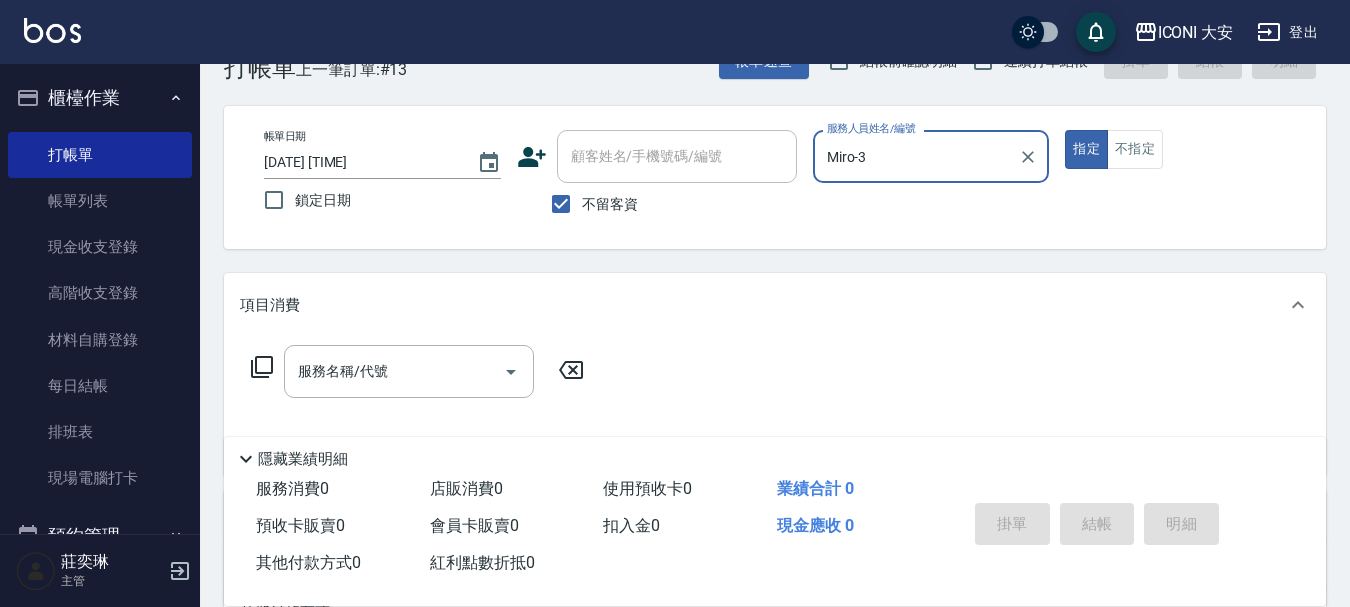 scroll, scrollTop: 100, scrollLeft: 0, axis: vertical 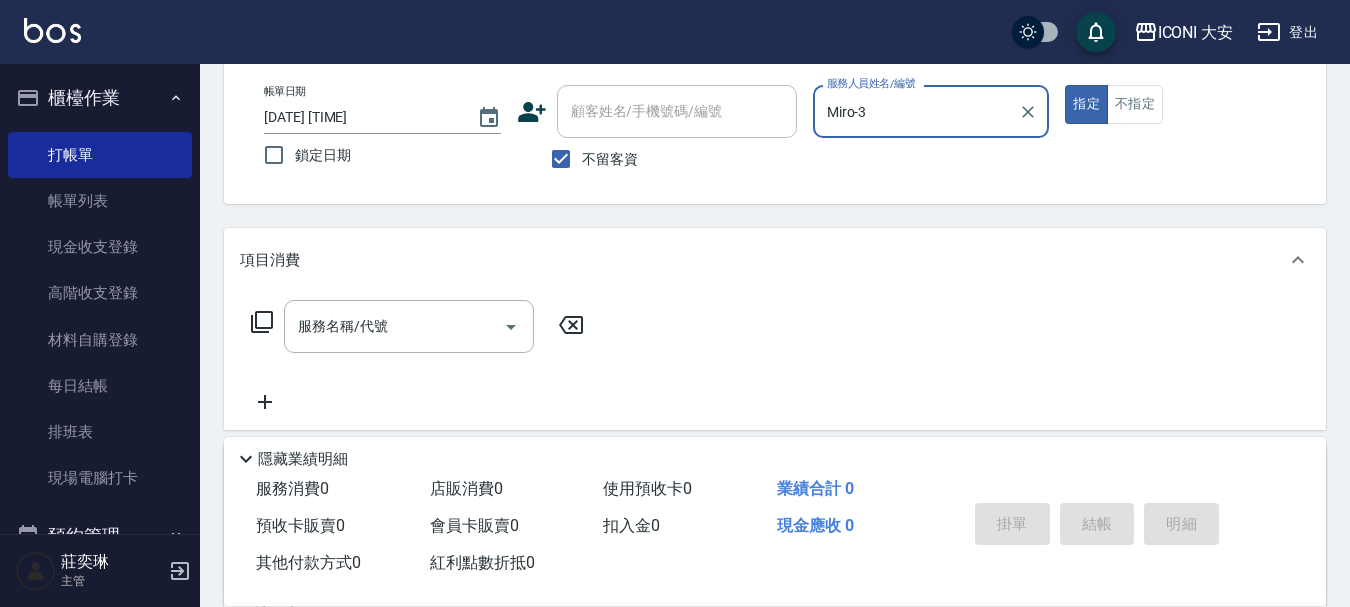click 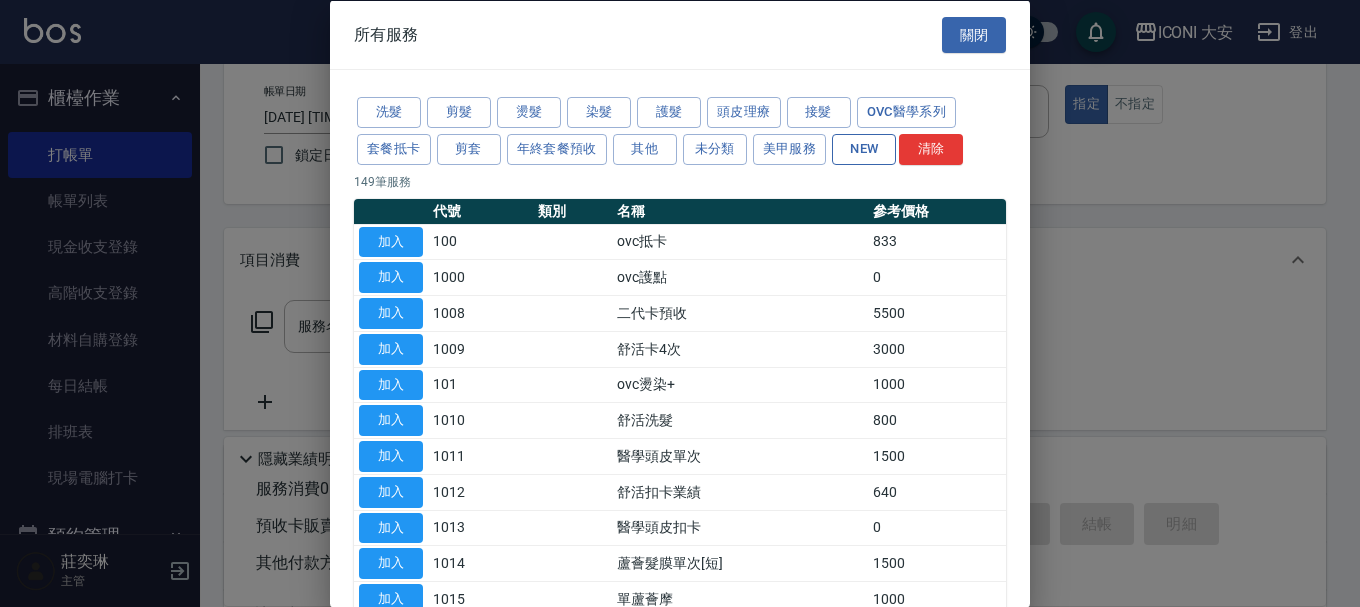 click on "NEW" at bounding box center [864, 148] 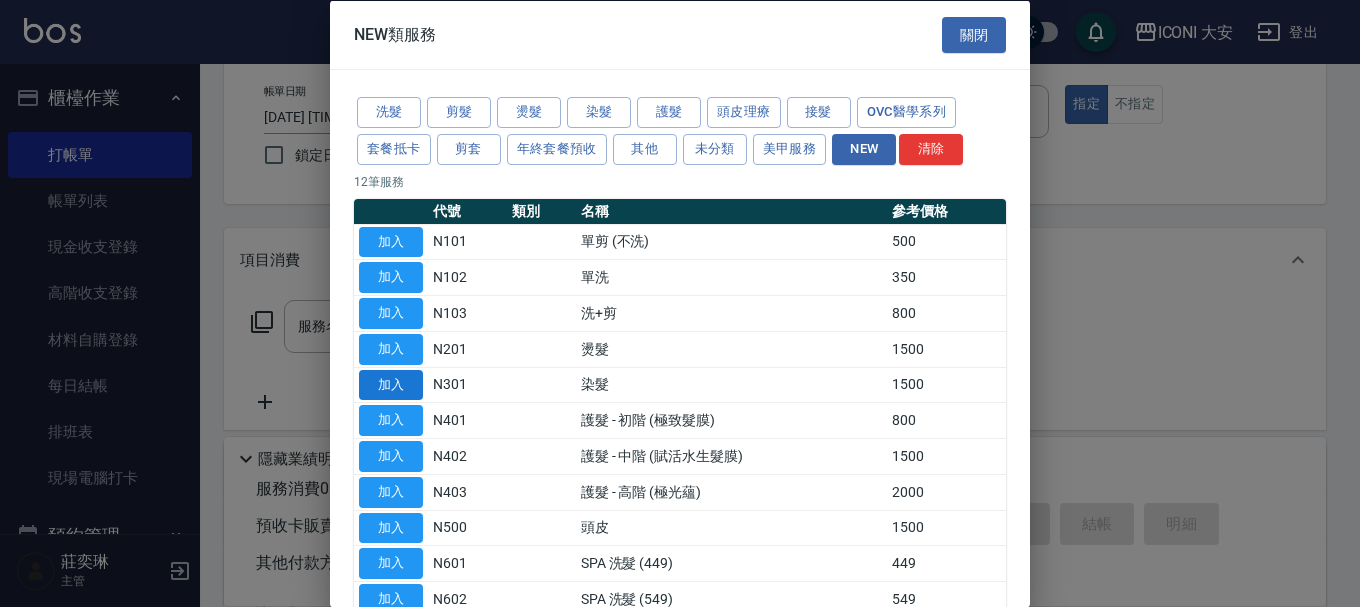 click on "加入" at bounding box center (391, 384) 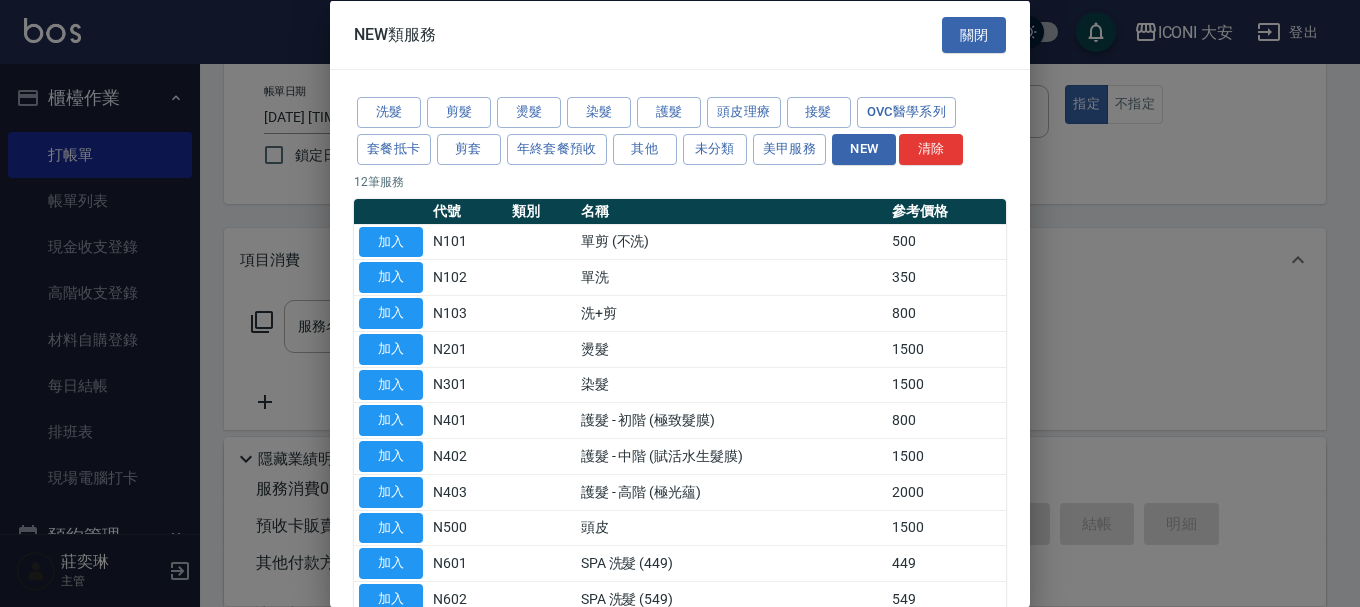 type on "染髮(N301)" 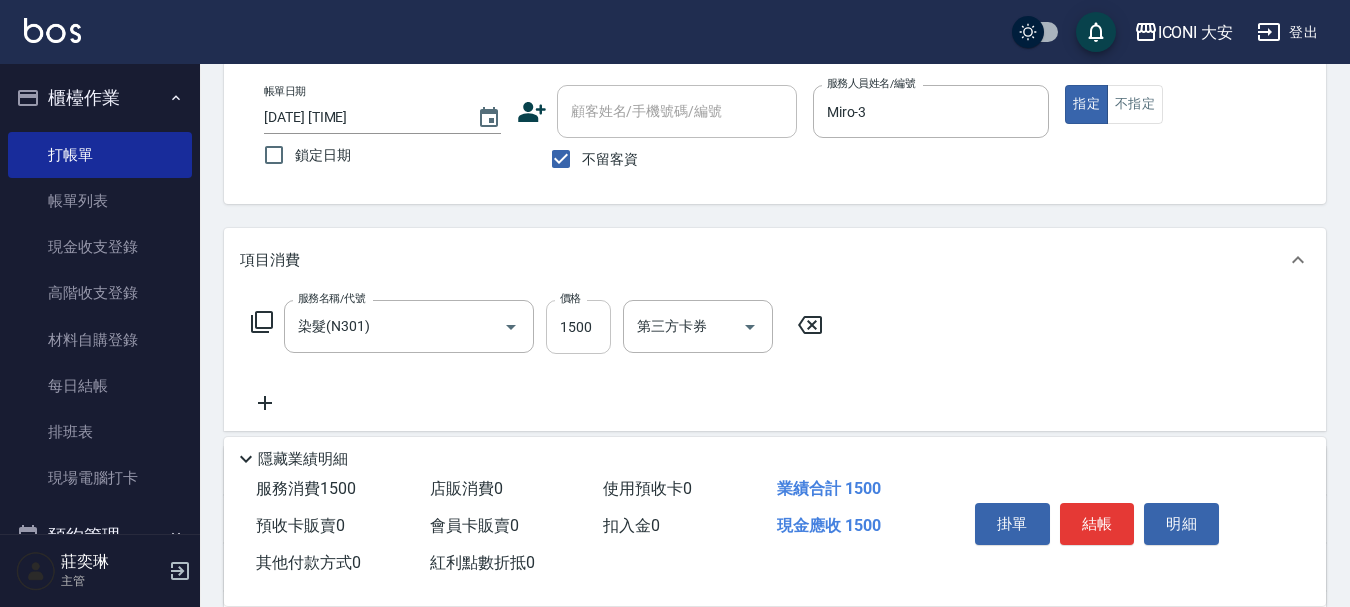 click on "1500" at bounding box center [578, 327] 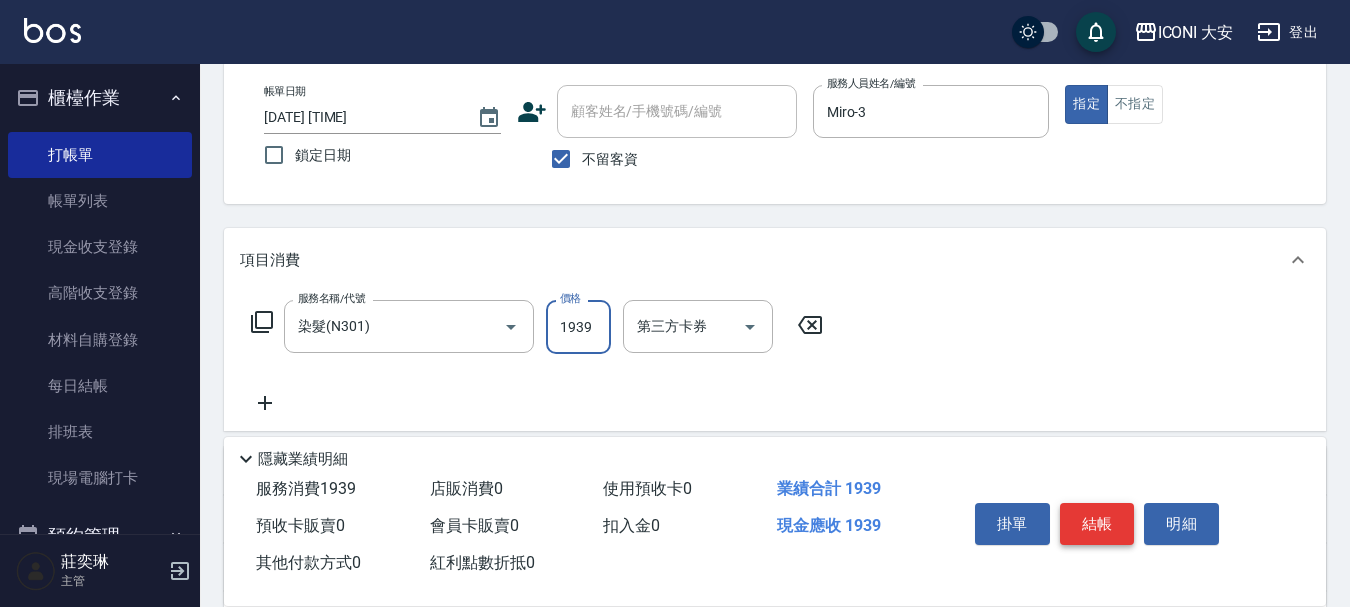 type on "1939" 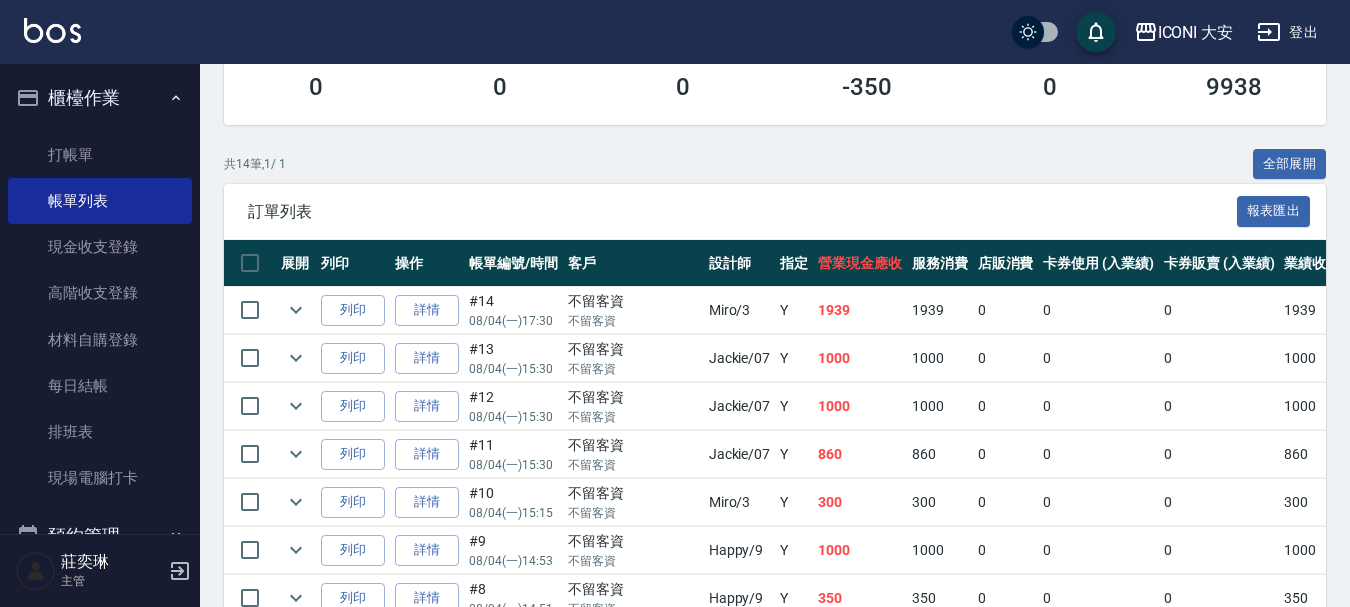 scroll, scrollTop: 400, scrollLeft: 0, axis: vertical 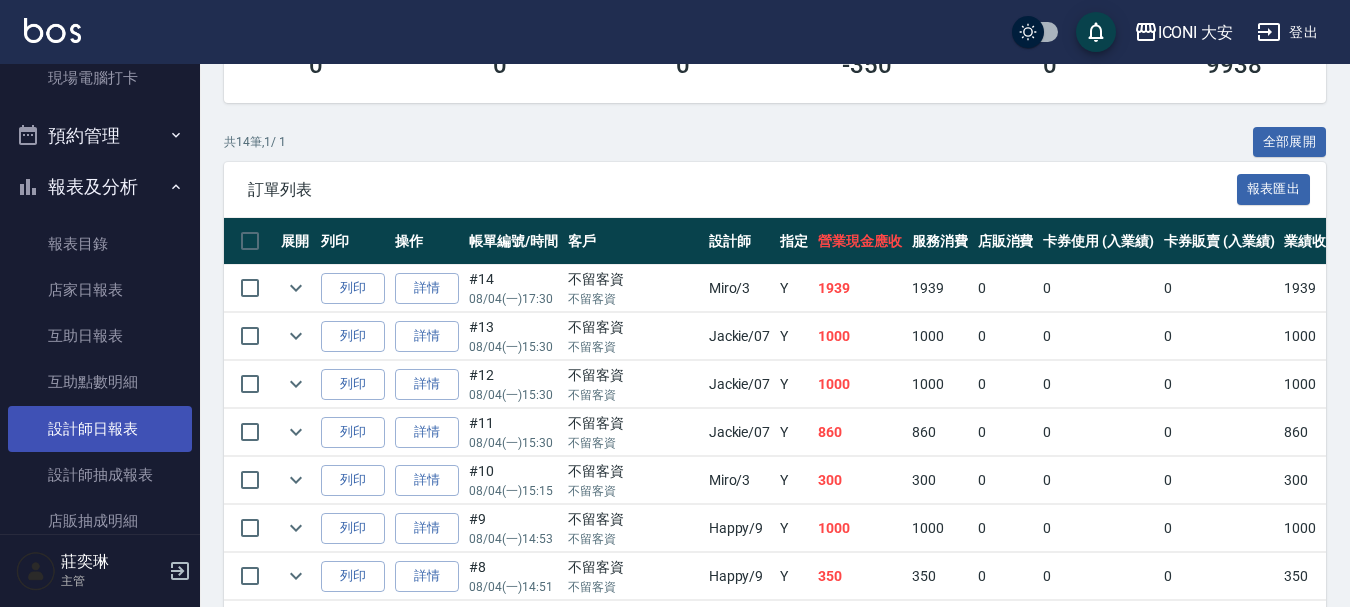 click on "設計師日報表" at bounding box center (100, 429) 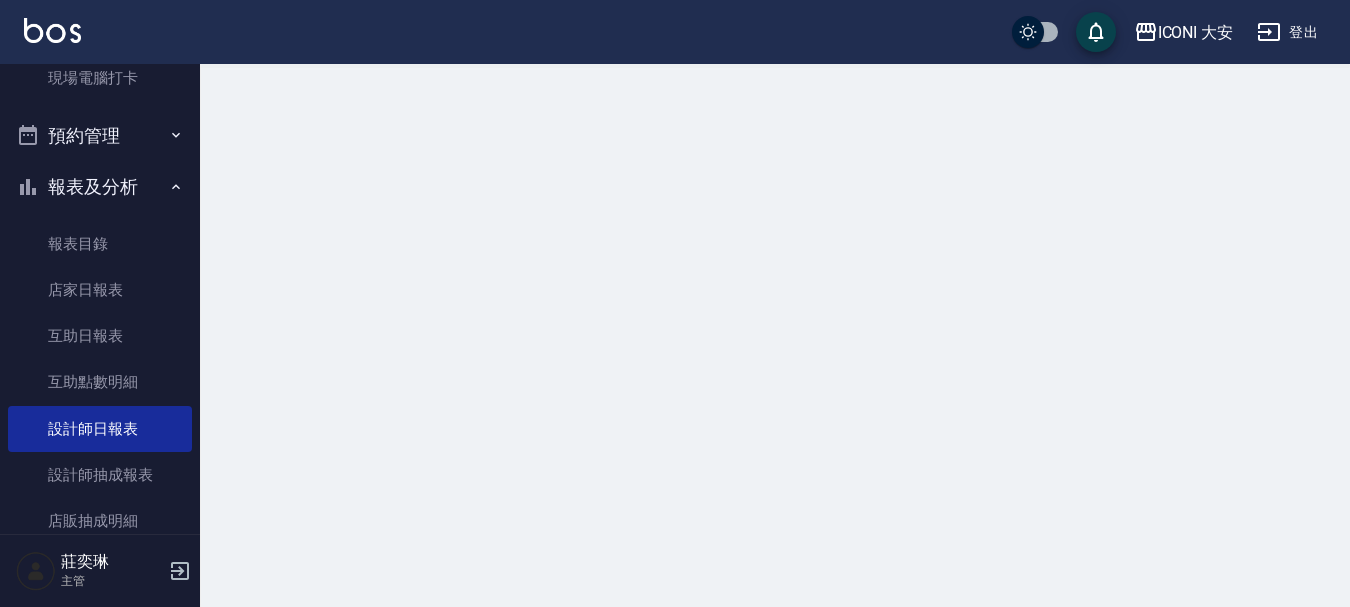 scroll, scrollTop: 0, scrollLeft: 0, axis: both 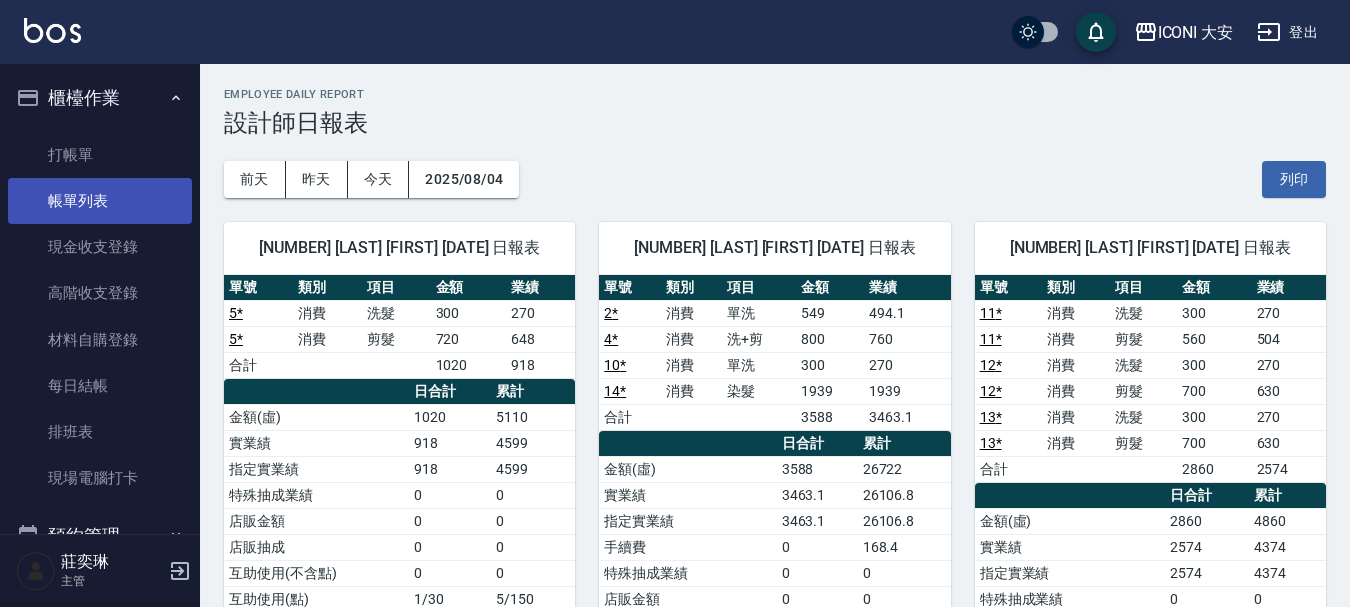 click on "帳單列表" at bounding box center [100, 201] 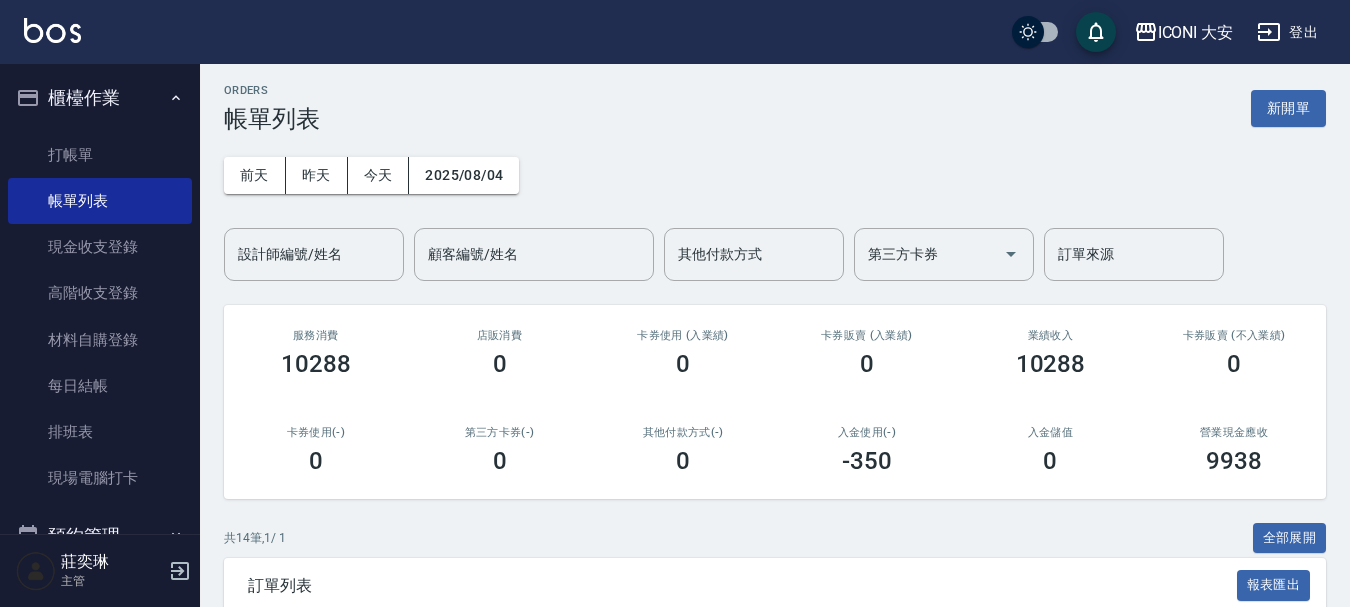 scroll, scrollTop: 0, scrollLeft: 0, axis: both 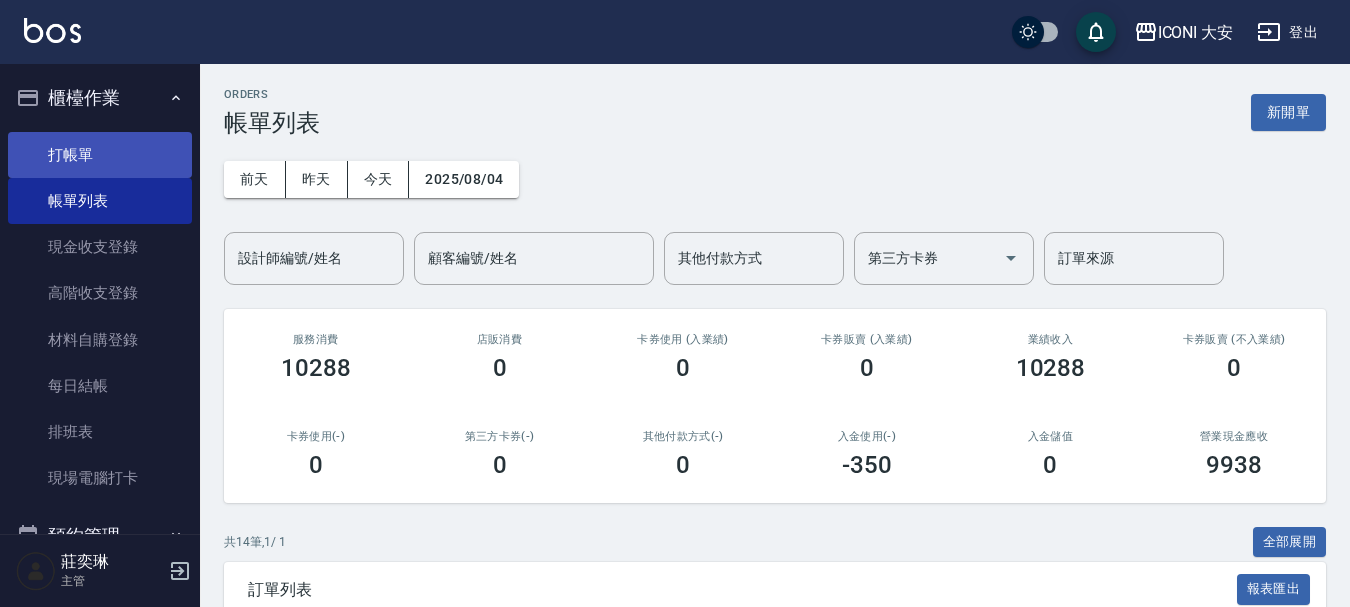 click on "打帳單" at bounding box center (100, 155) 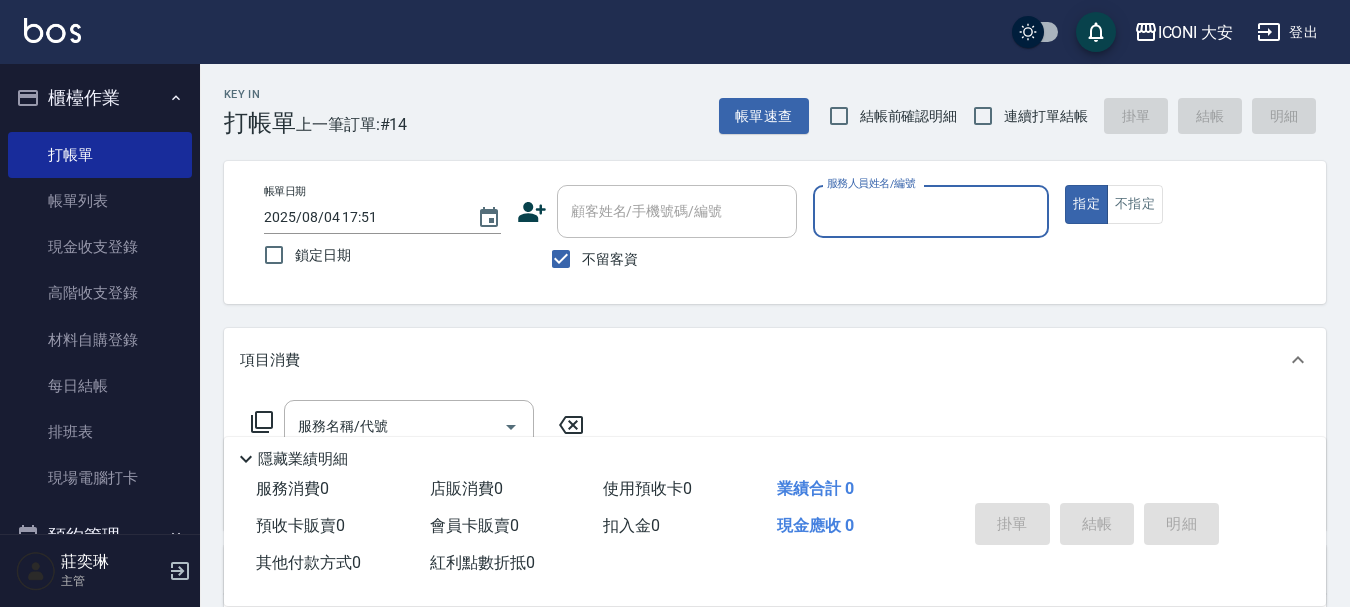 click on "服務人員姓名/編號" at bounding box center (871, 183) 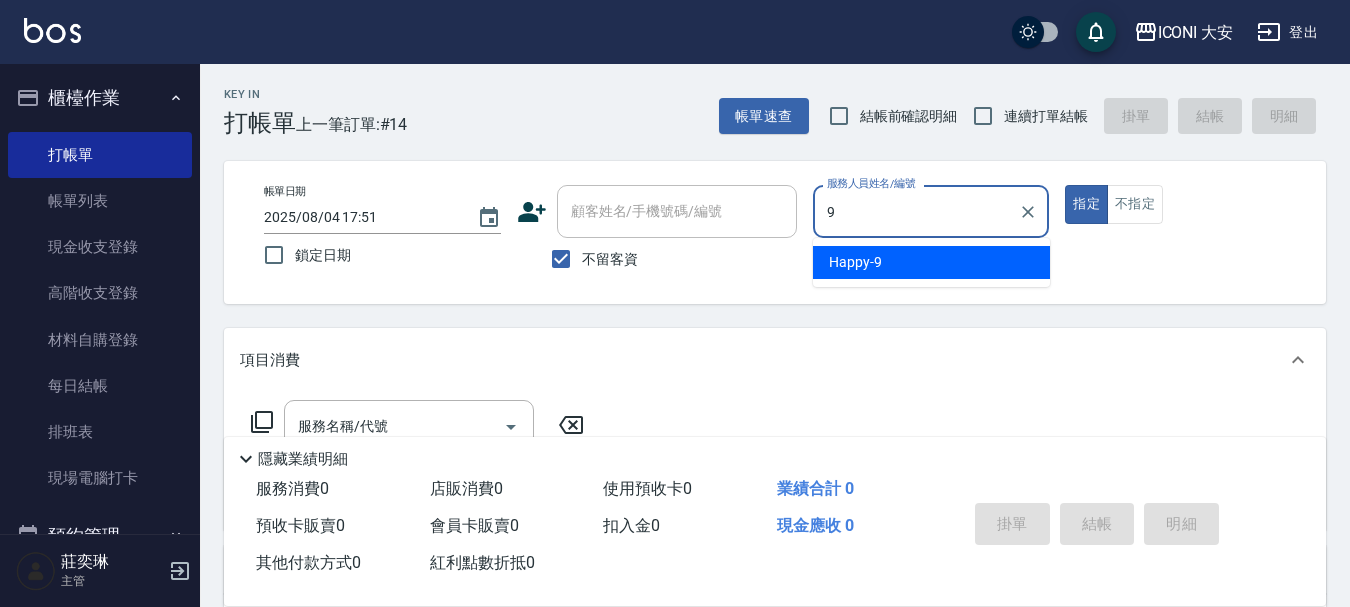 click on "Happy -9" at bounding box center (931, 262) 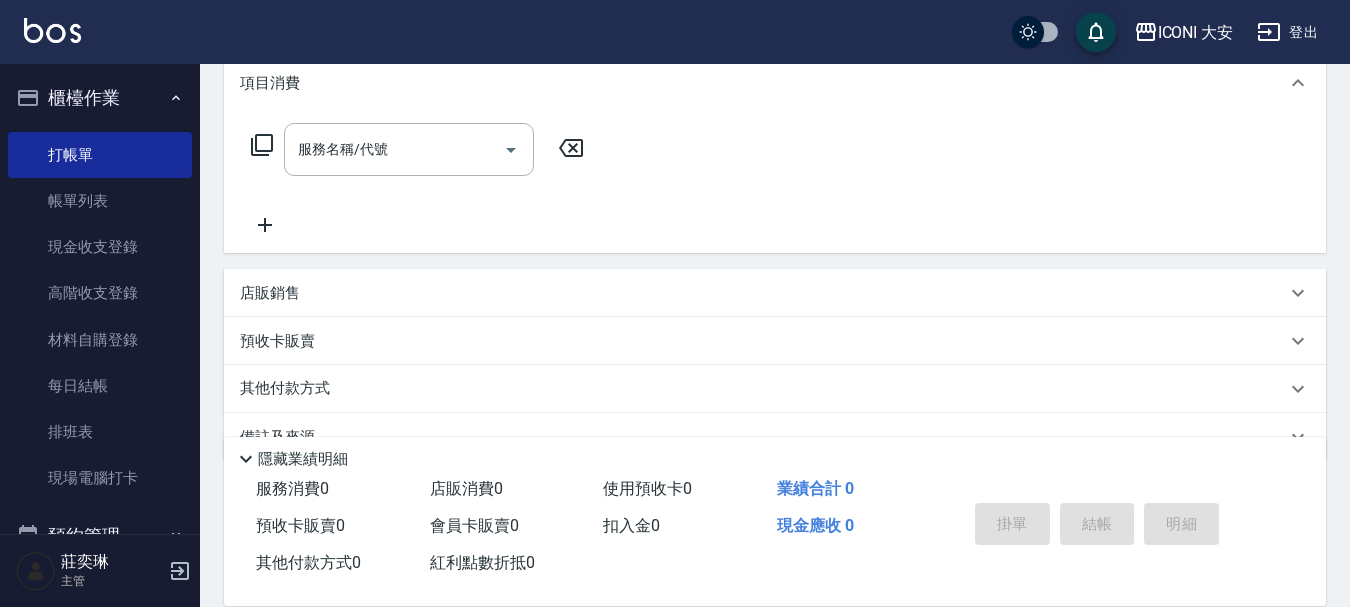 scroll, scrollTop: 300, scrollLeft: 0, axis: vertical 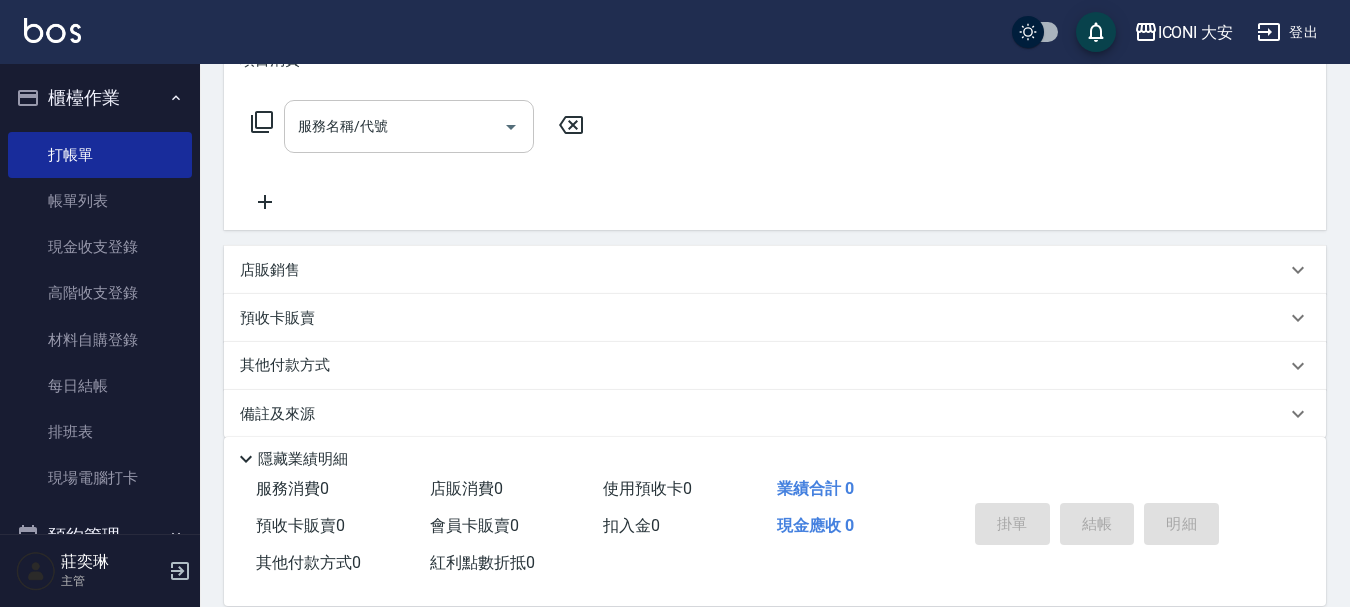 type on "Happy-9" 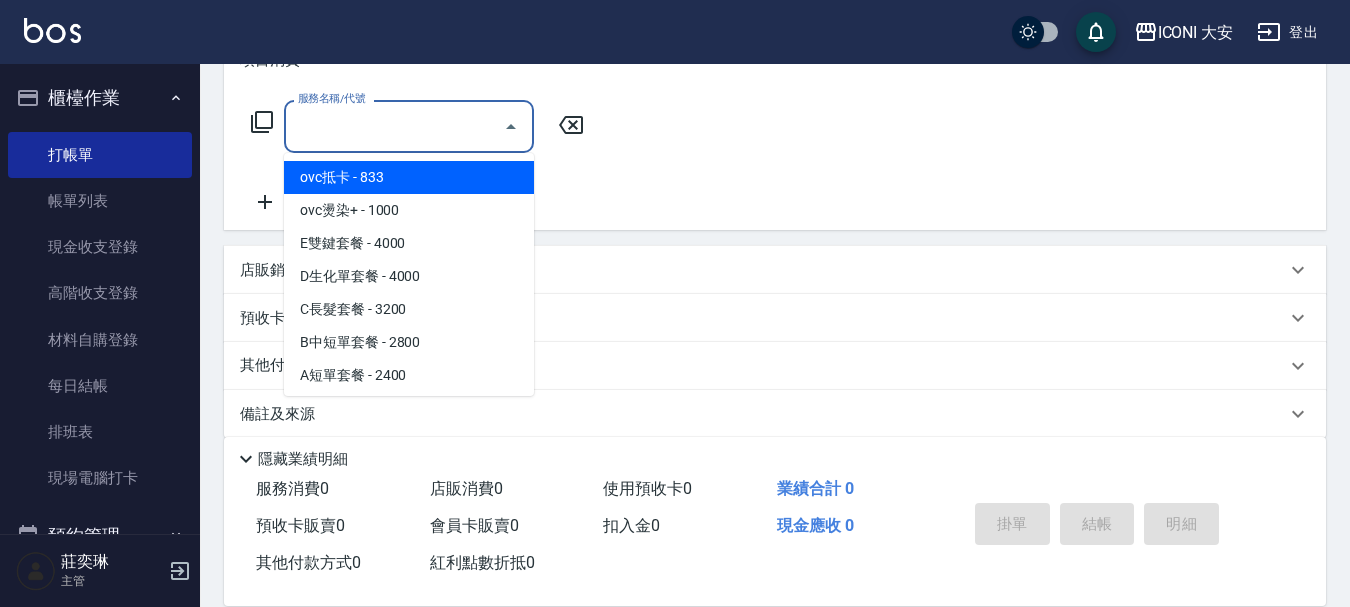 click on "服務名稱/代號" at bounding box center [394, 126] 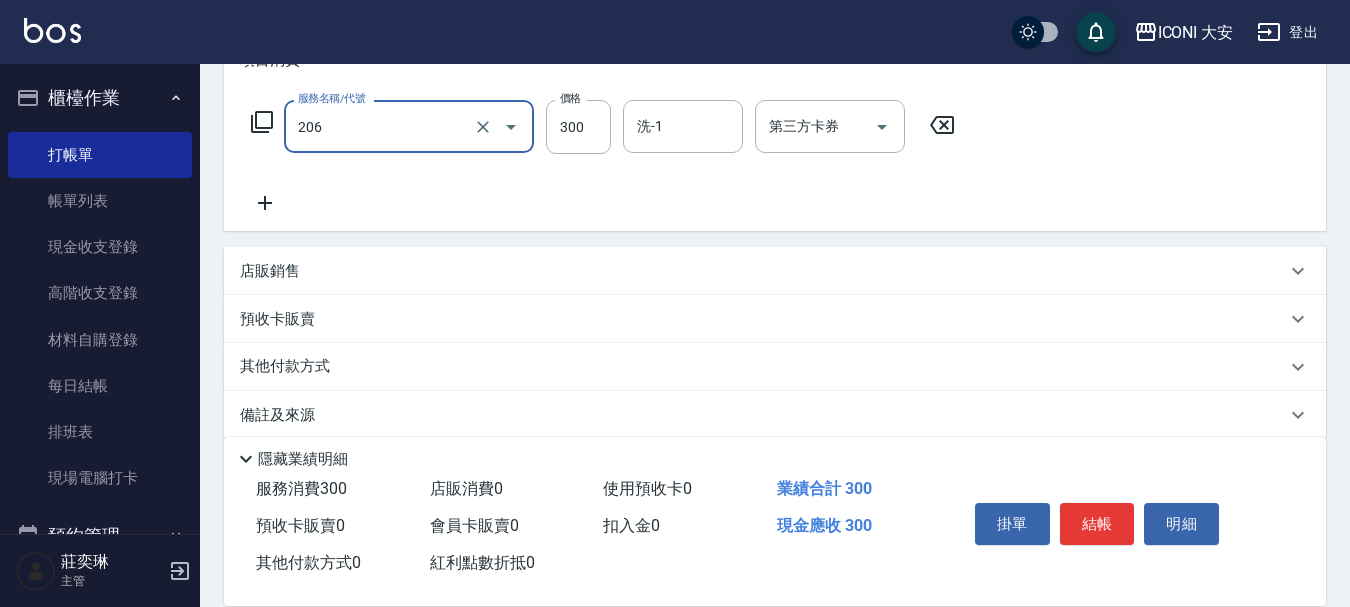 type on "洗髮(206)" 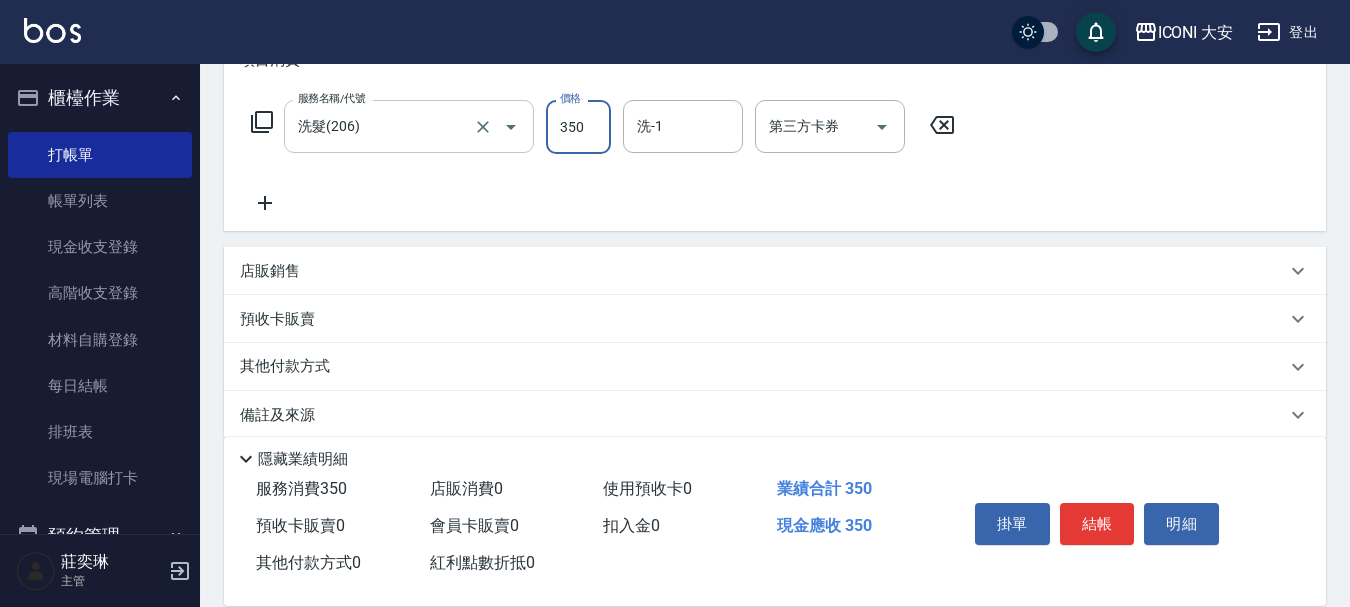 type on "350" 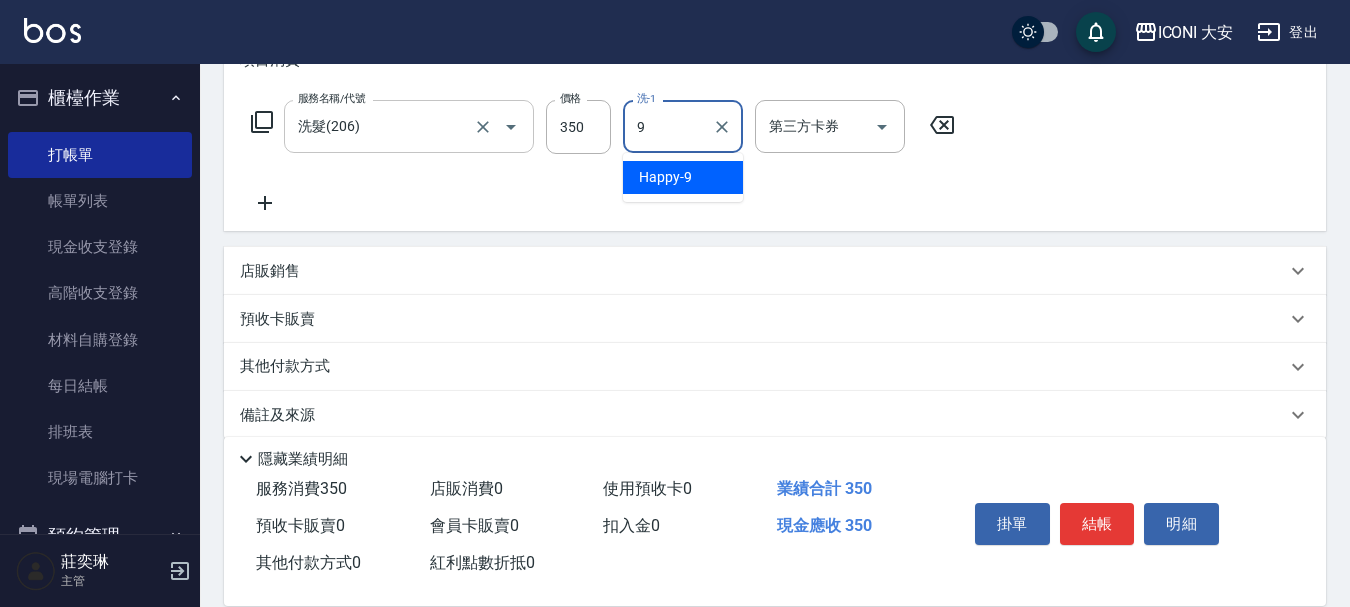 type on "Happy-9" 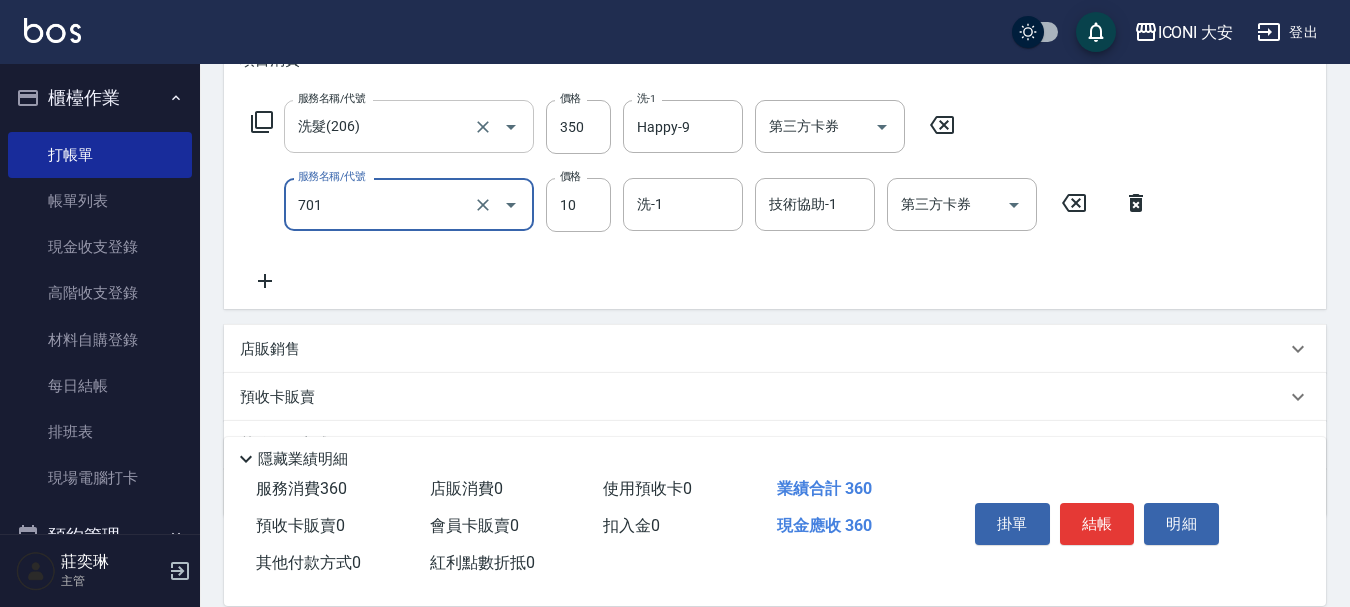 type on "潤絲(701)" 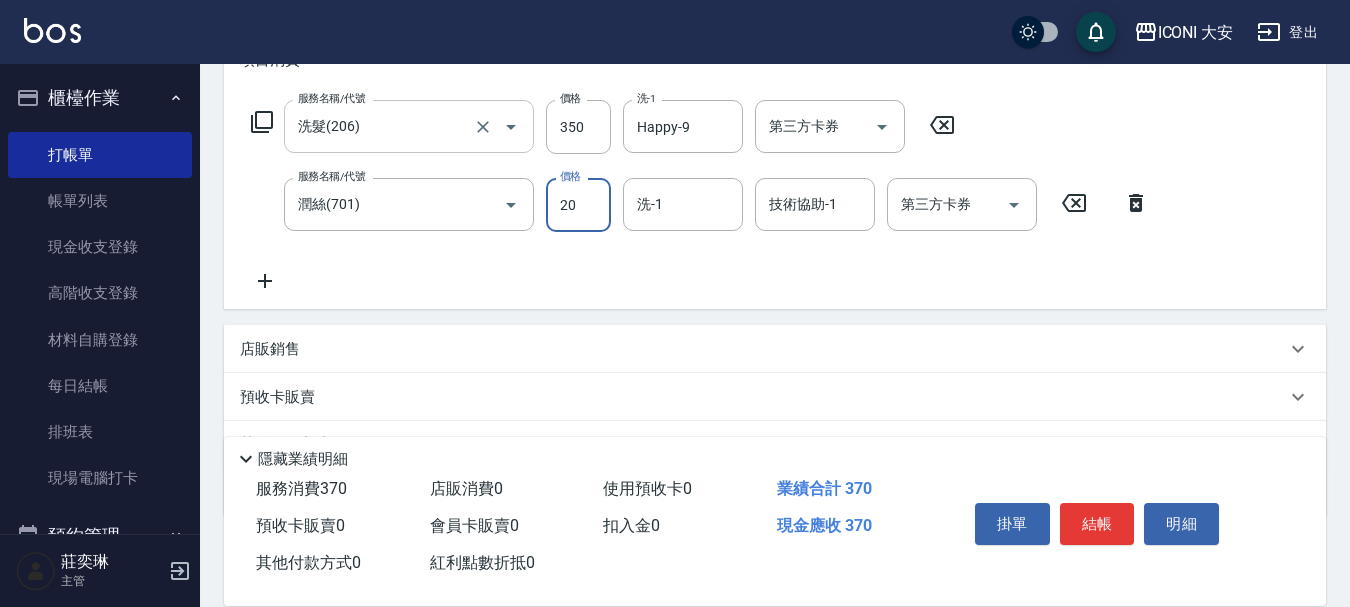 type on "20" 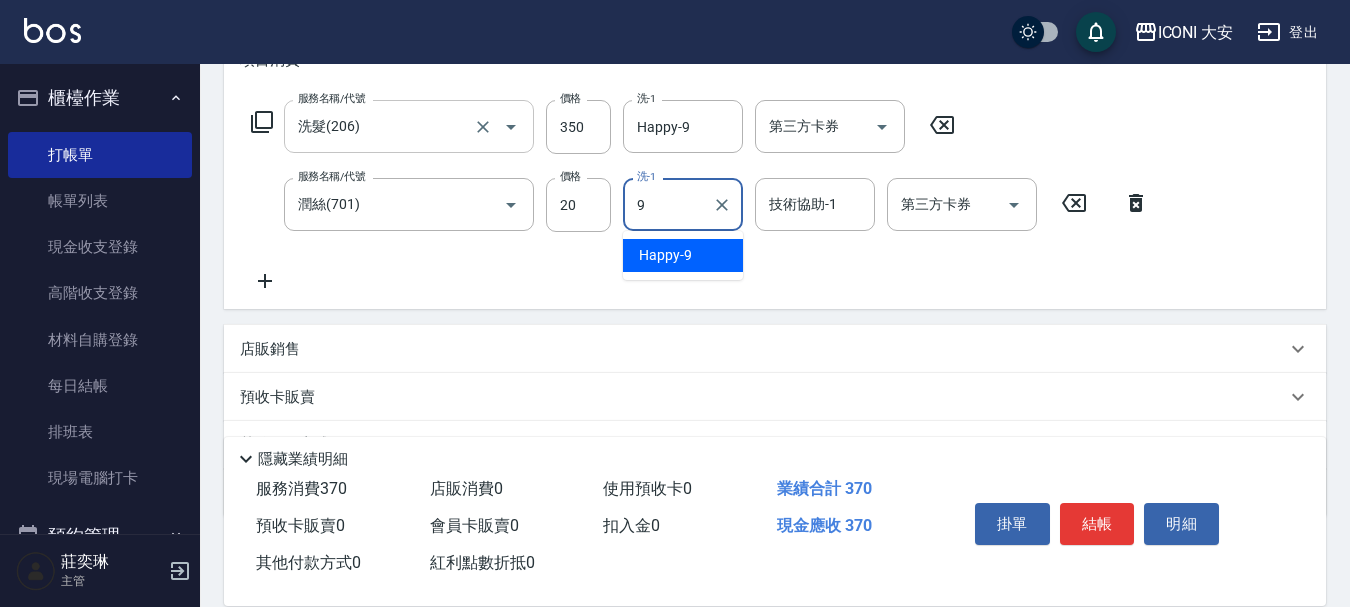 type on "Happy-9" 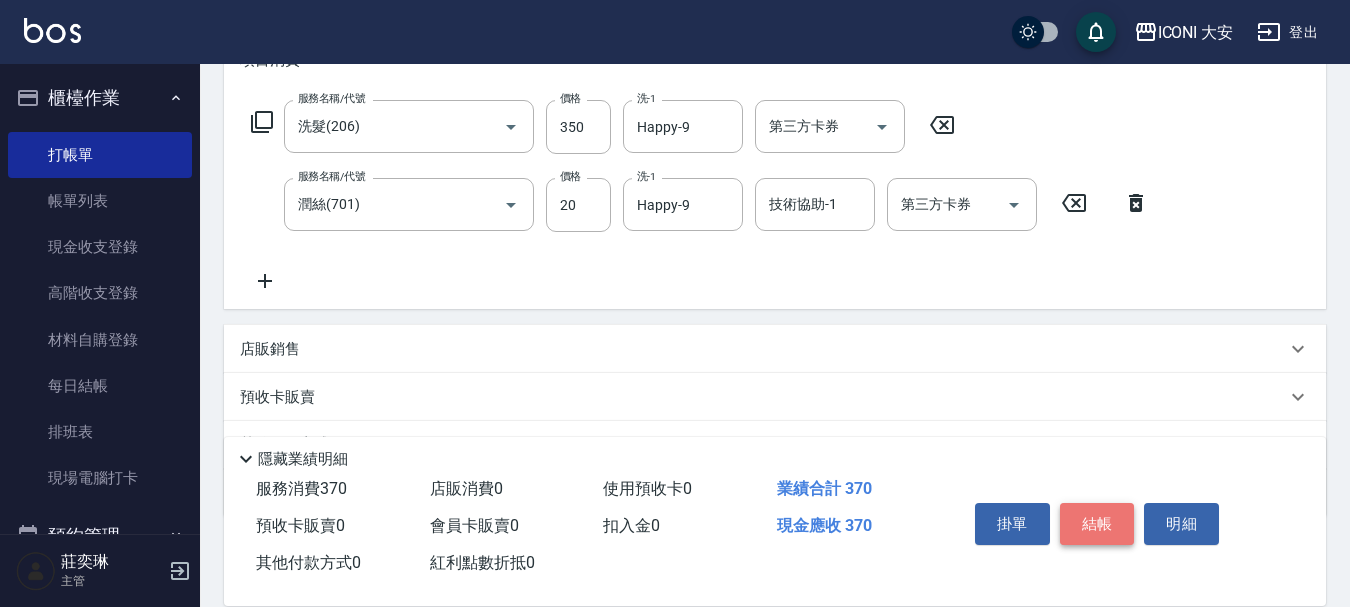 click on "結帳" at bounding box center [1097, 524] 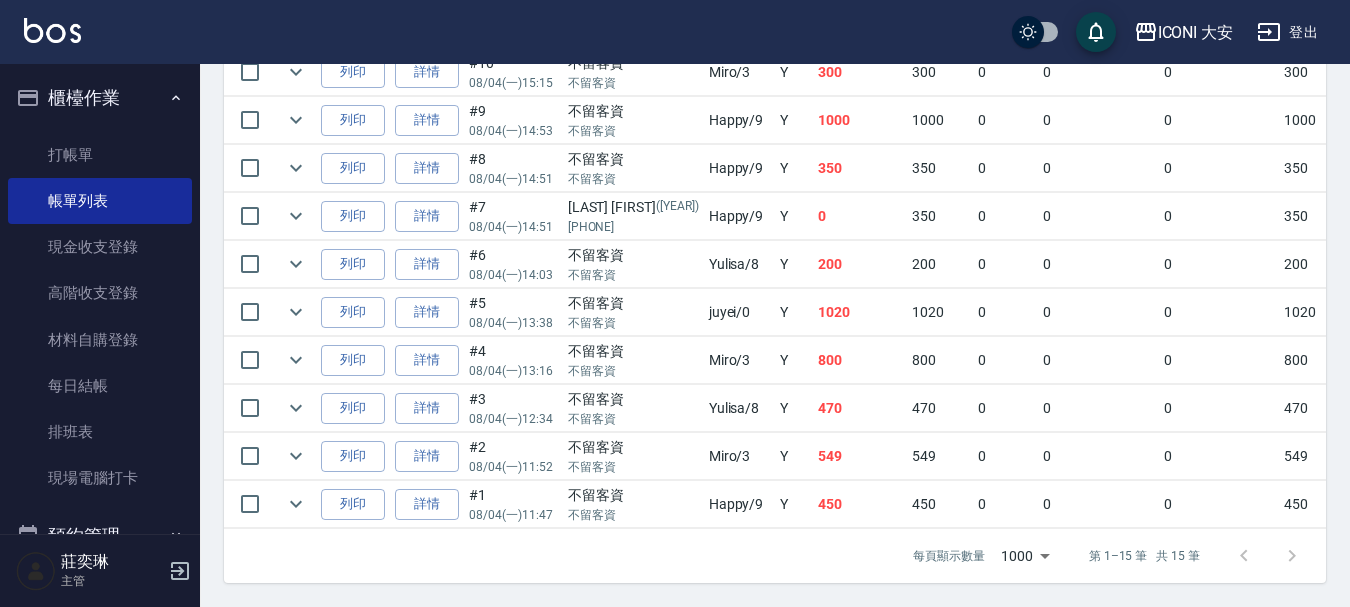 scroll, scrollTop: 871, scrollLeft: 0, axis: vertical 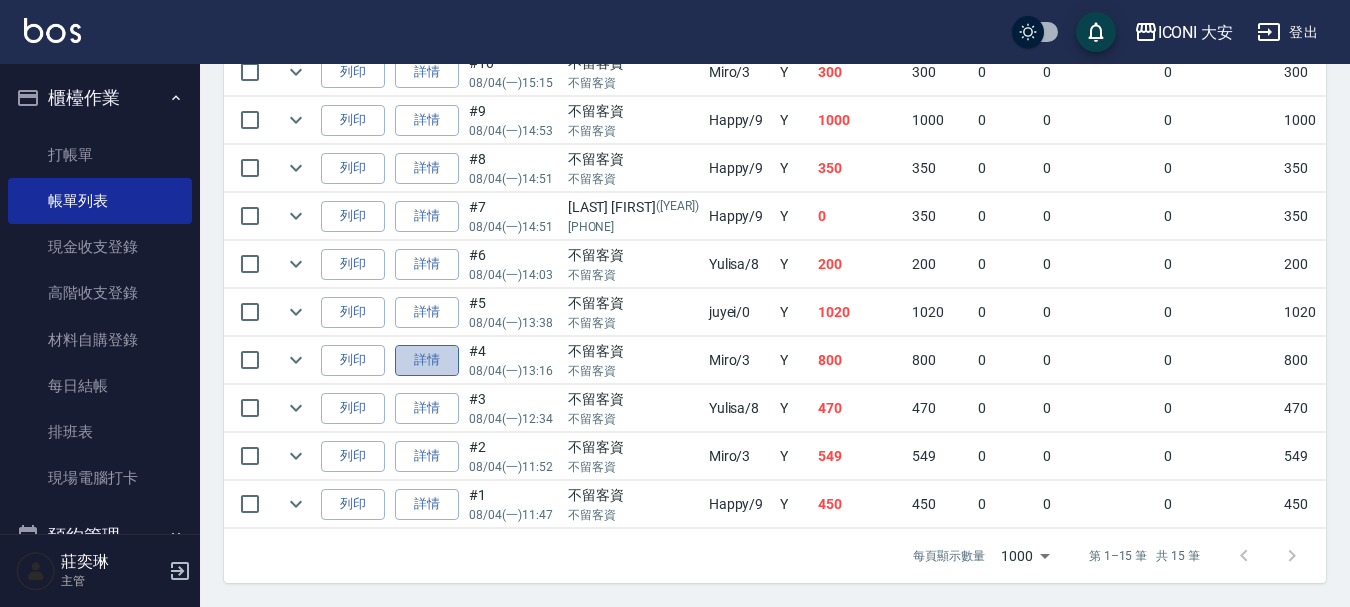 click on "詳情" at bounding box center [427, 360] 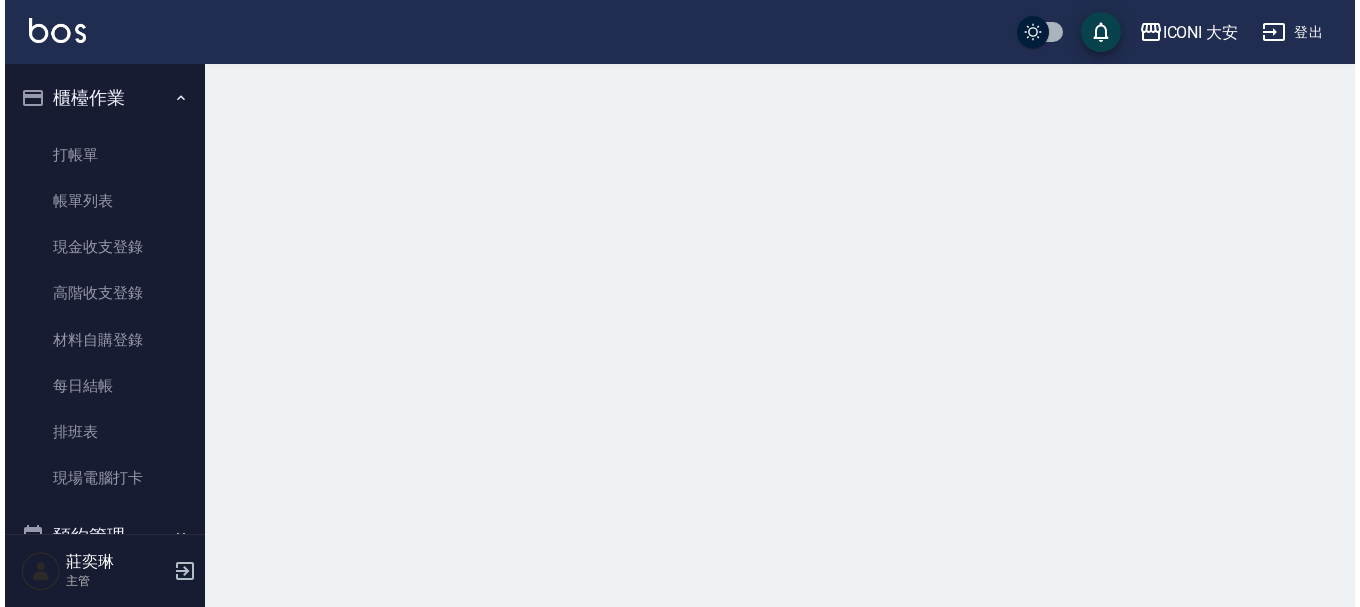 scroll, scrollTop: 0, scrollLeft: 0, axis: both 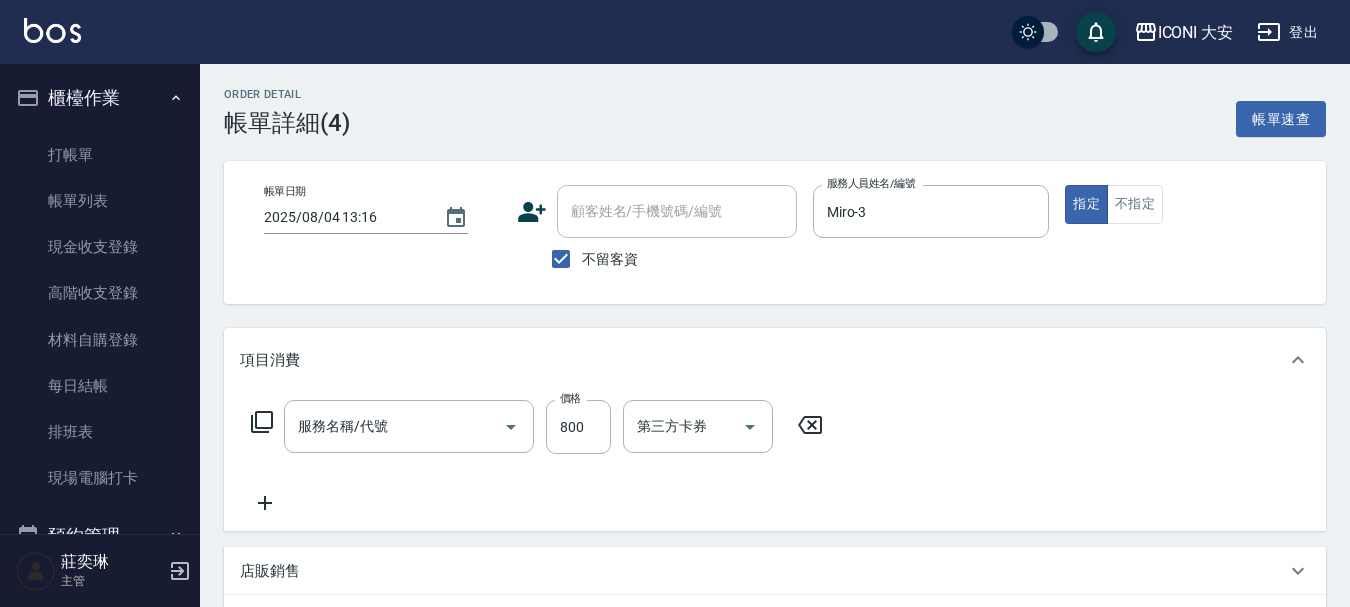 type on "2025/08/04 13:16" 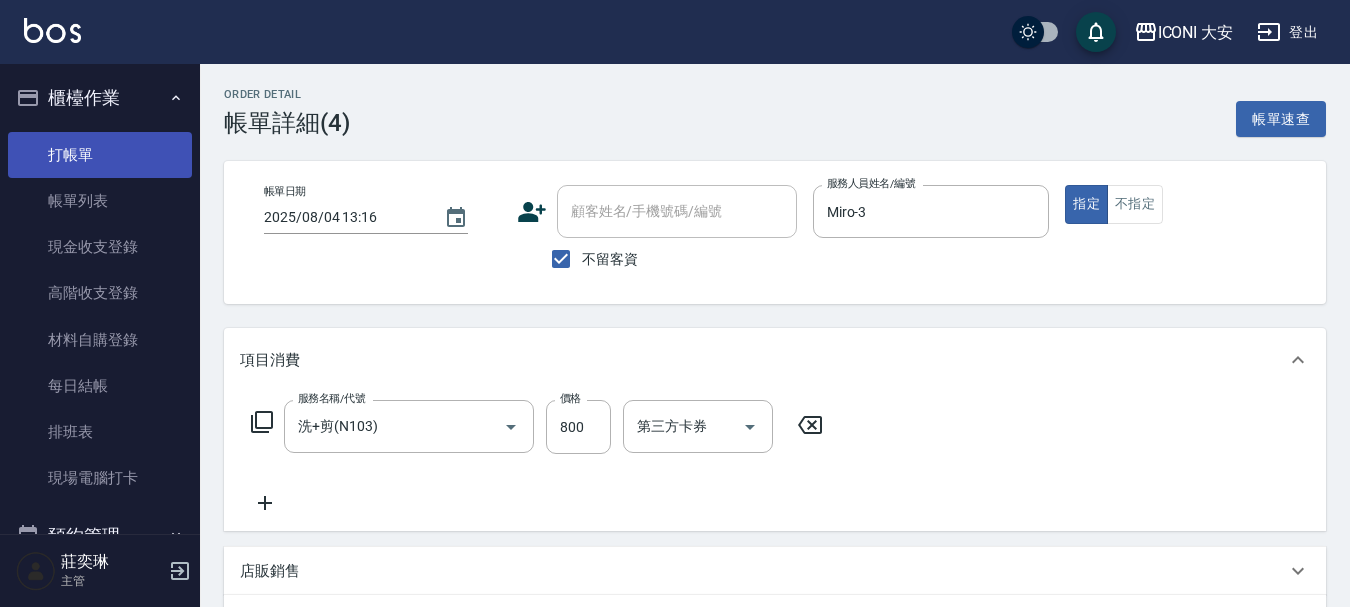 click on "打帳單" at bounding box center [100, 155] 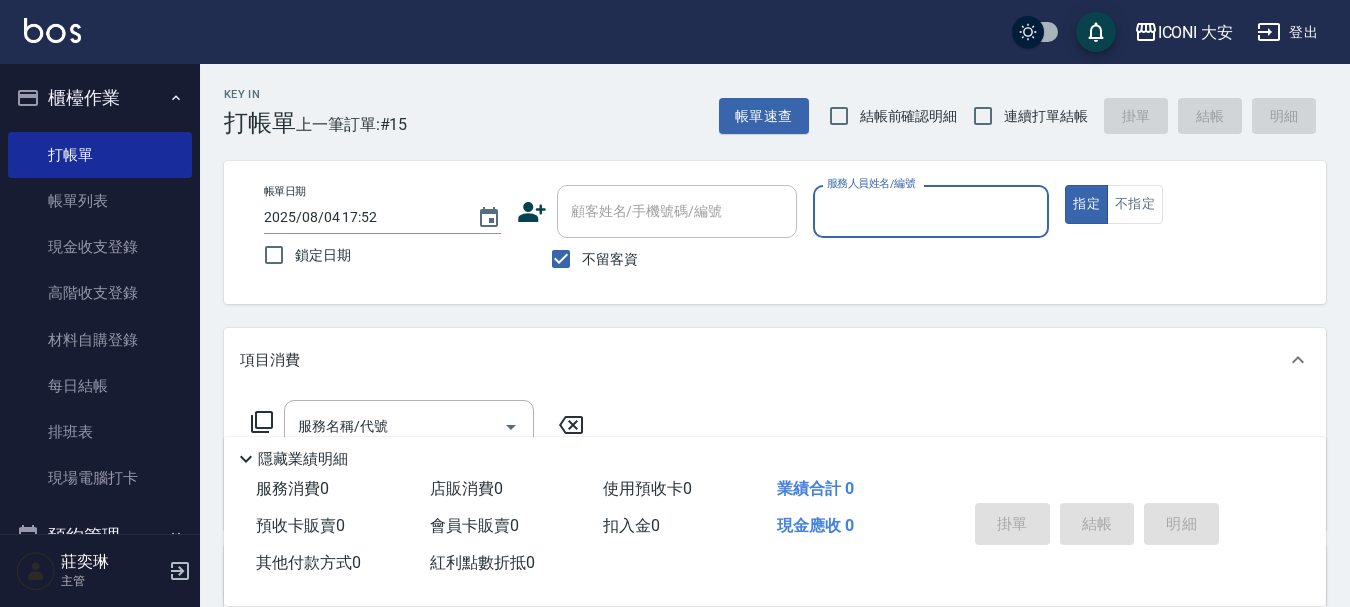 drag, startPoint x: 107, startPoint y: 210, endPoint x: 625, endPoint y: 341, distance: 534.308 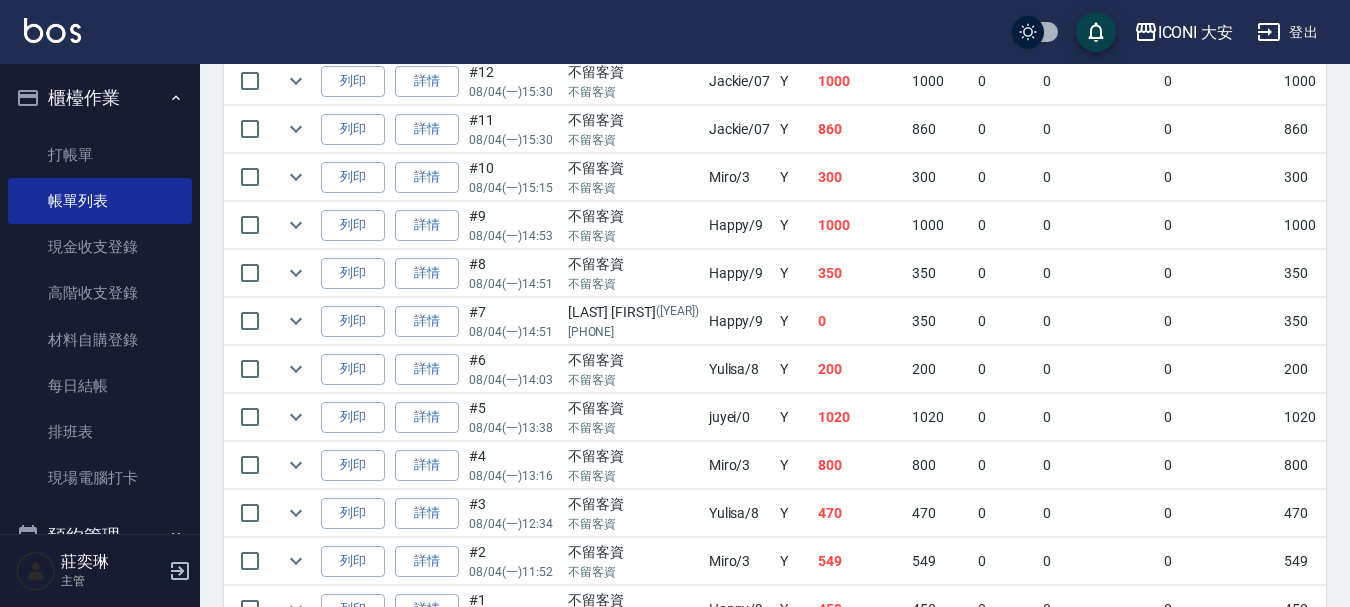 scroll, scrollTop: 800, scrollLeft: 0, axis: vertical 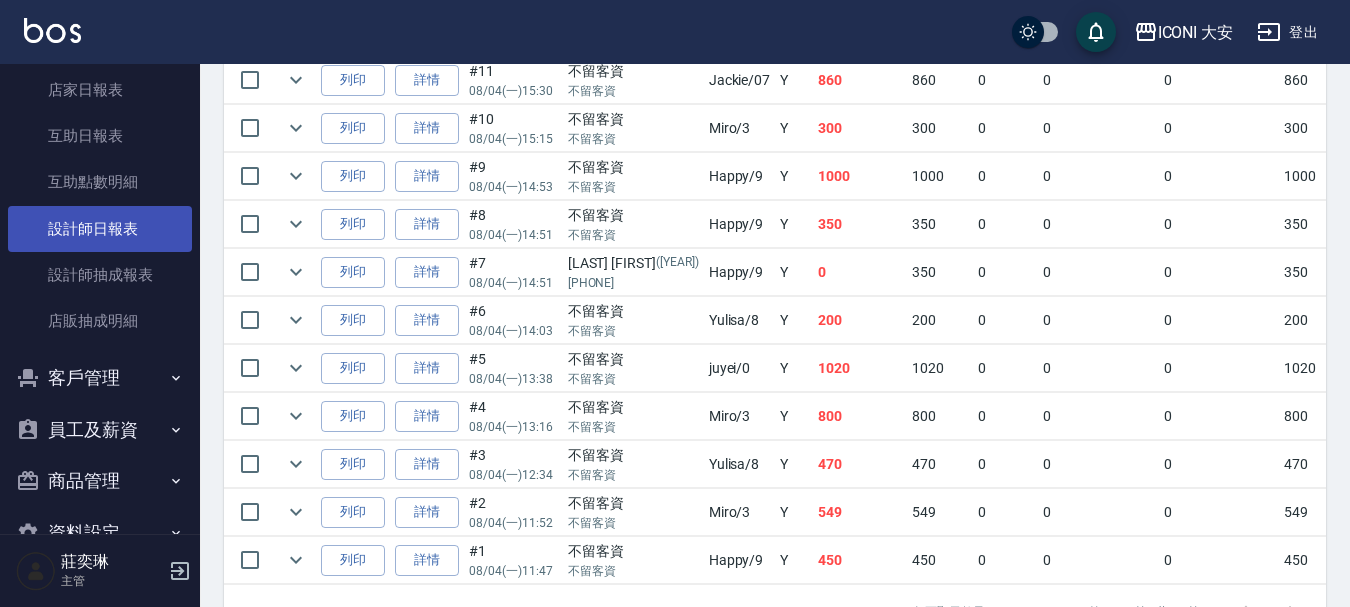 click on "設計師日報表" at bounding box center (100, 229) 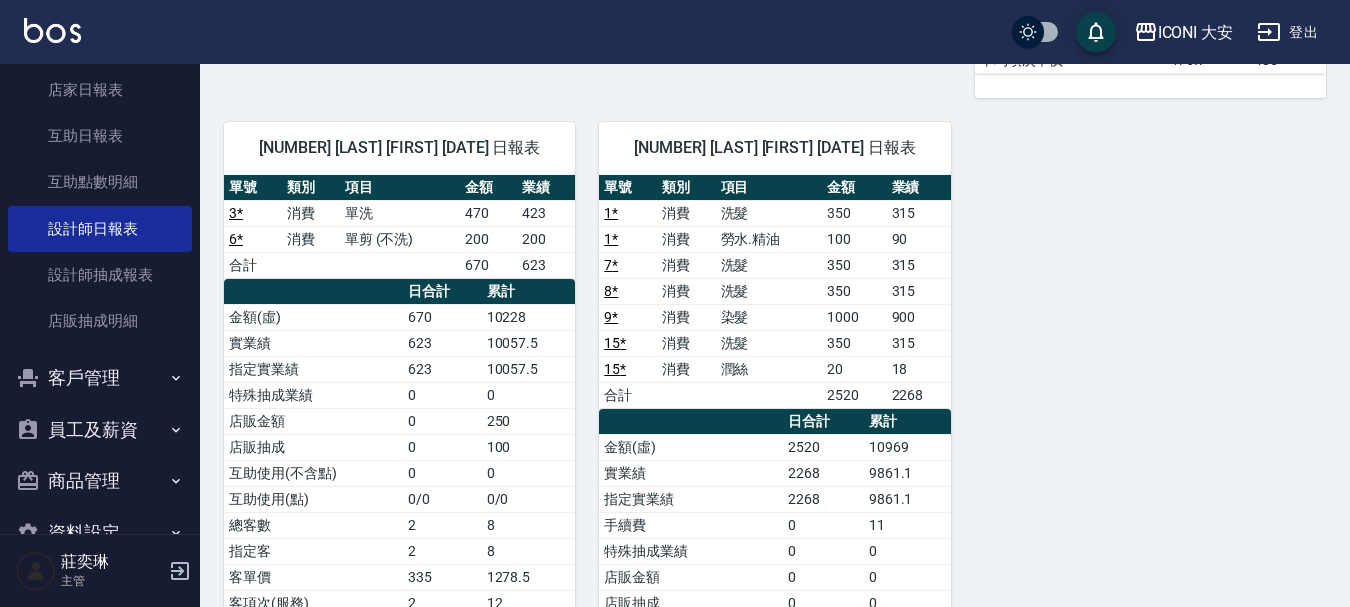 scroll, scrollTop: 800, scrollLeft: 0, axis: vertical 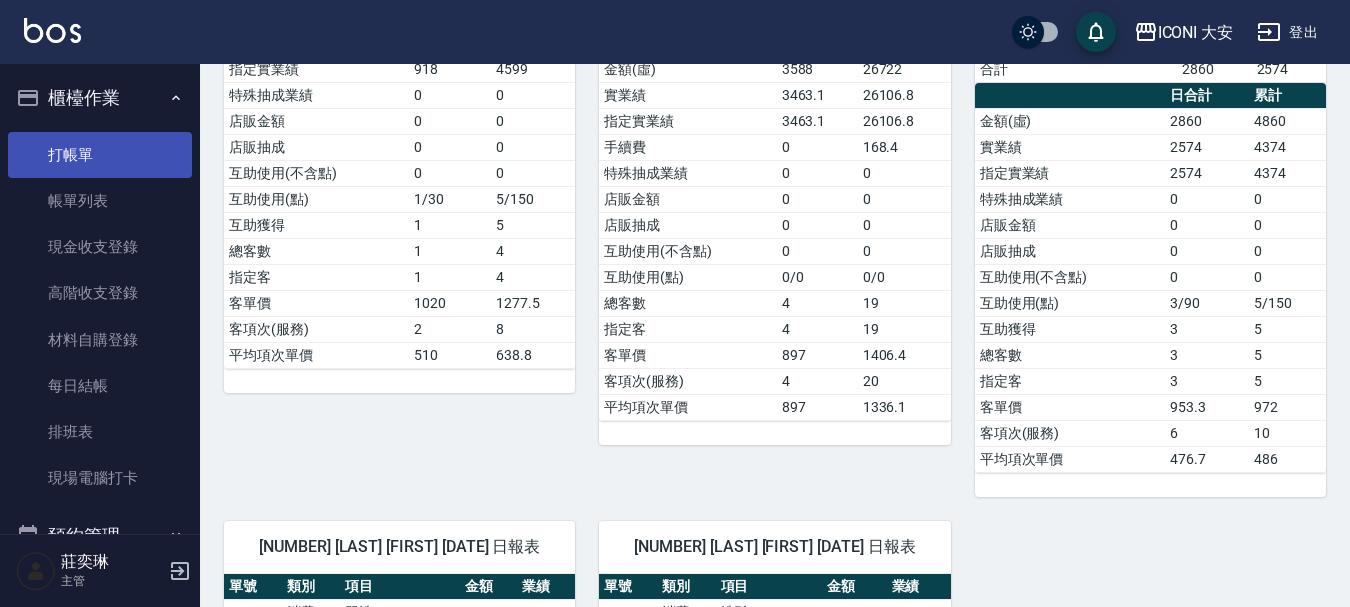 click on "打帳單" at bounding box center (100, 155) 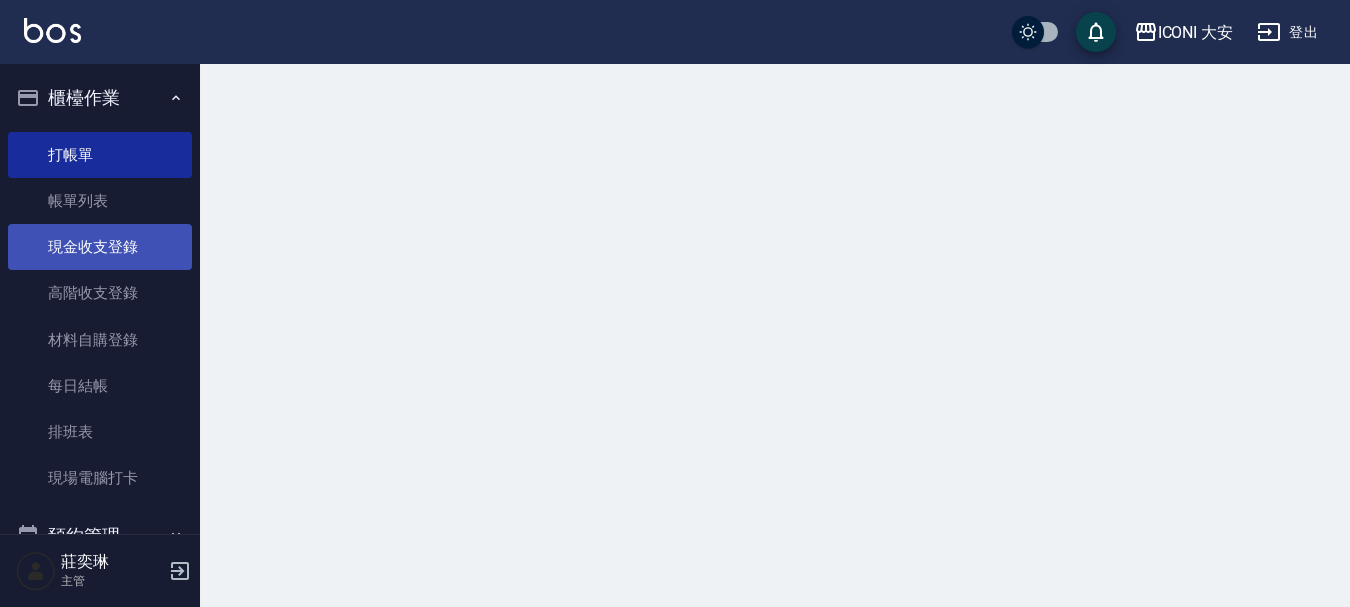 scroll, scrollTop: 0, scrollLeft: 0, axis: both 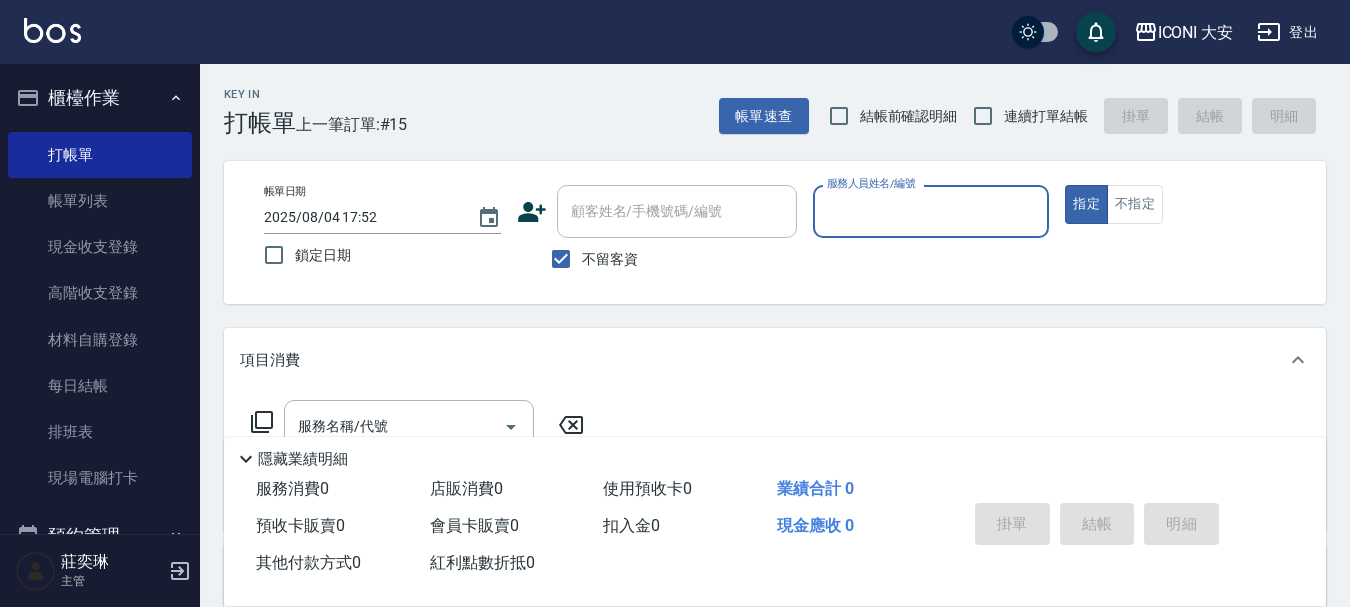 drag, startPoint x: 926, startPoint y: 207, endPoint x: 959, endPoint y: 186, distance: 39.115215 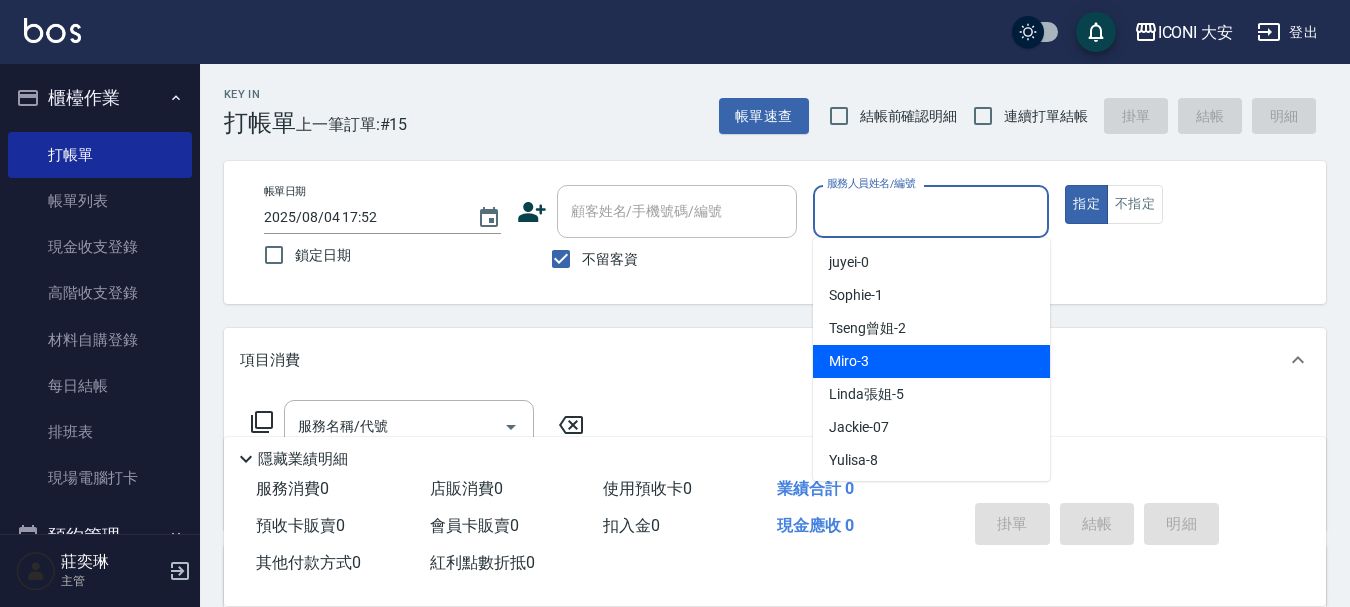 click on "Miro -3" at bounding box center (931, 361) 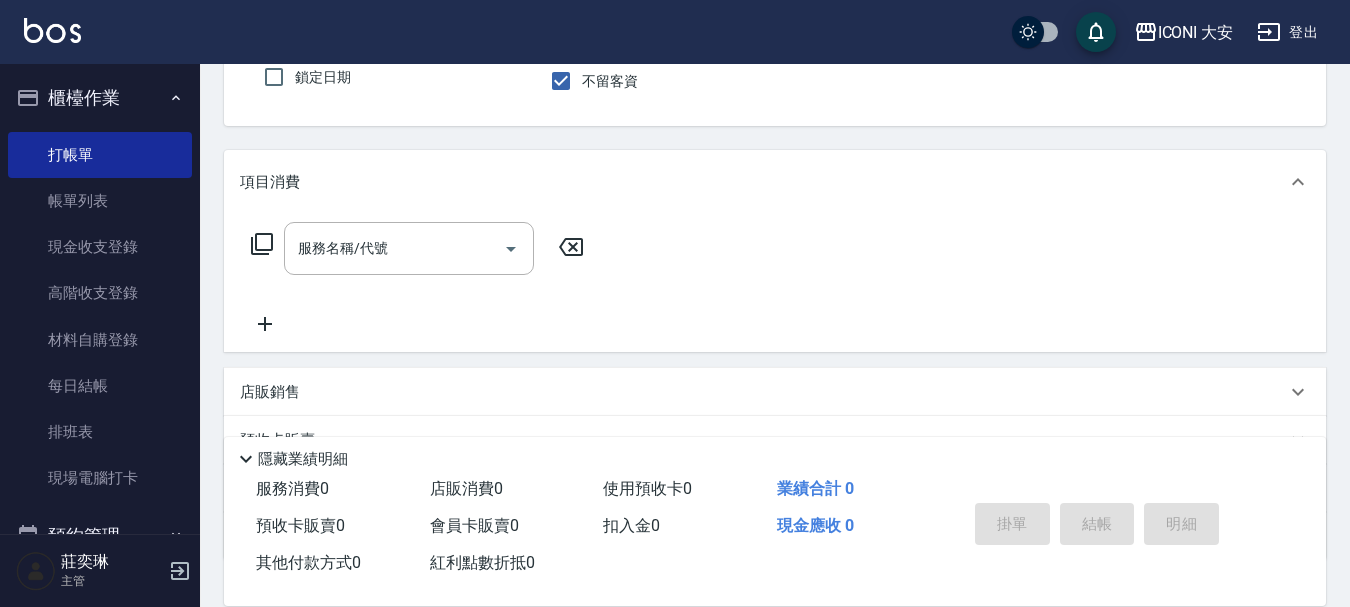 scroll, scrollTop: 200, scrollLeft: 0, axis: vertical 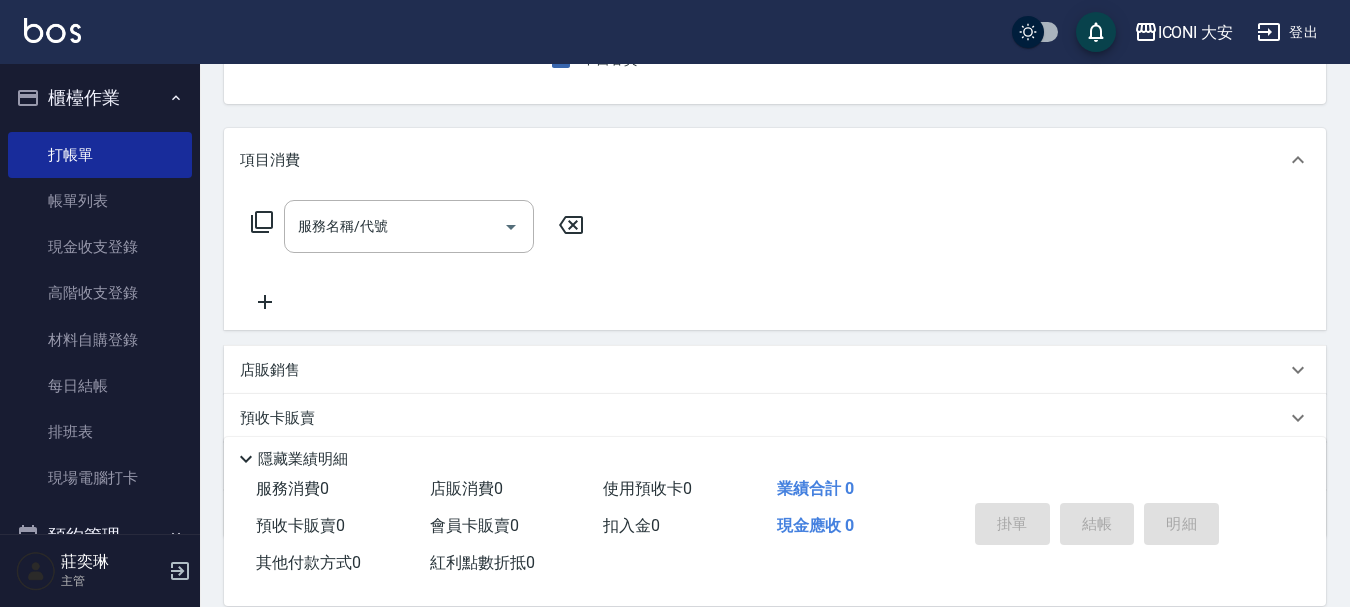 click 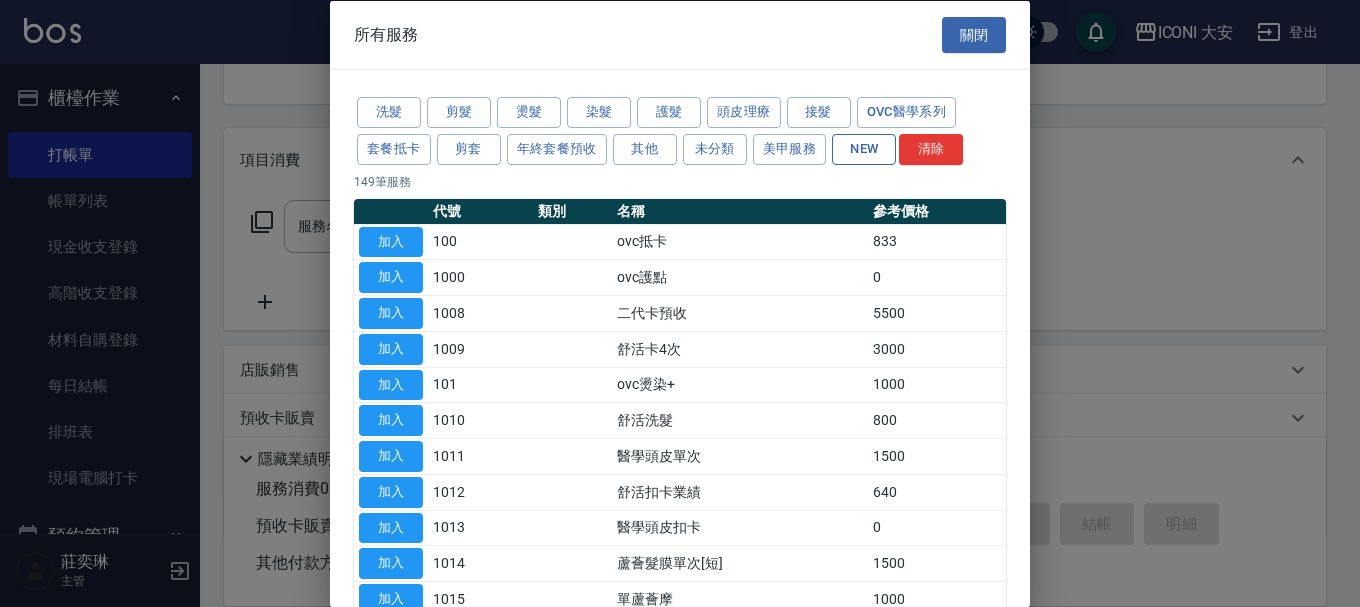 click on "NEW" at bounding box center (864, 148) 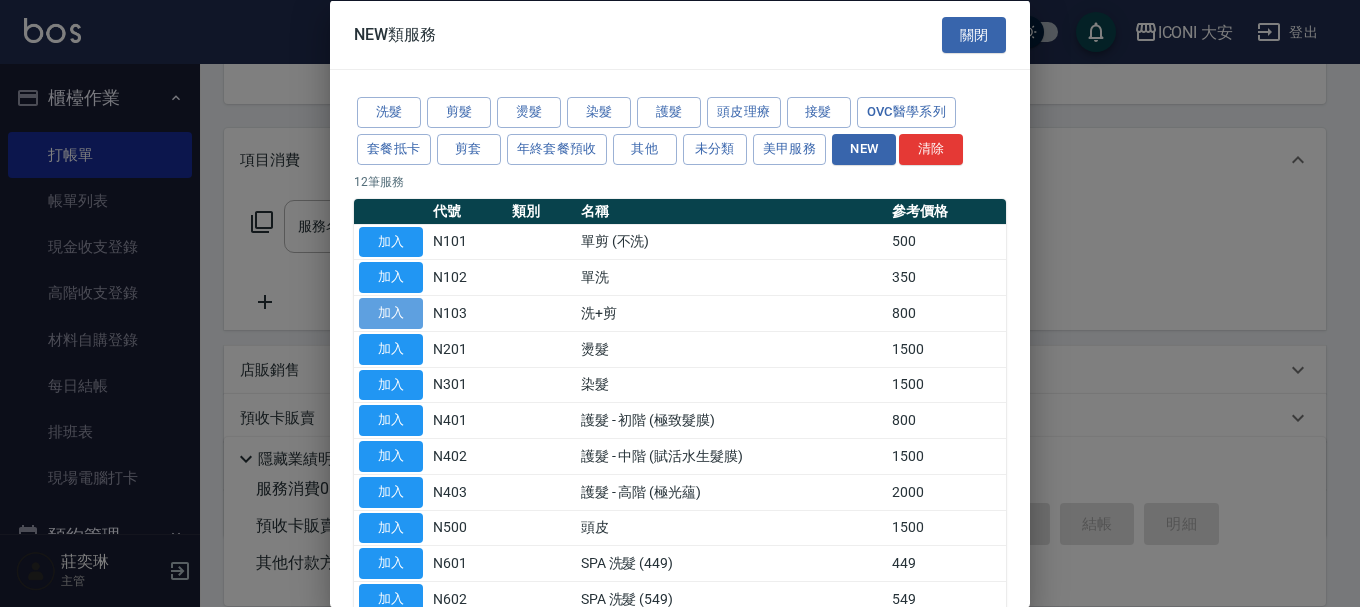 click on "加入" at bounding box center (391, 313) 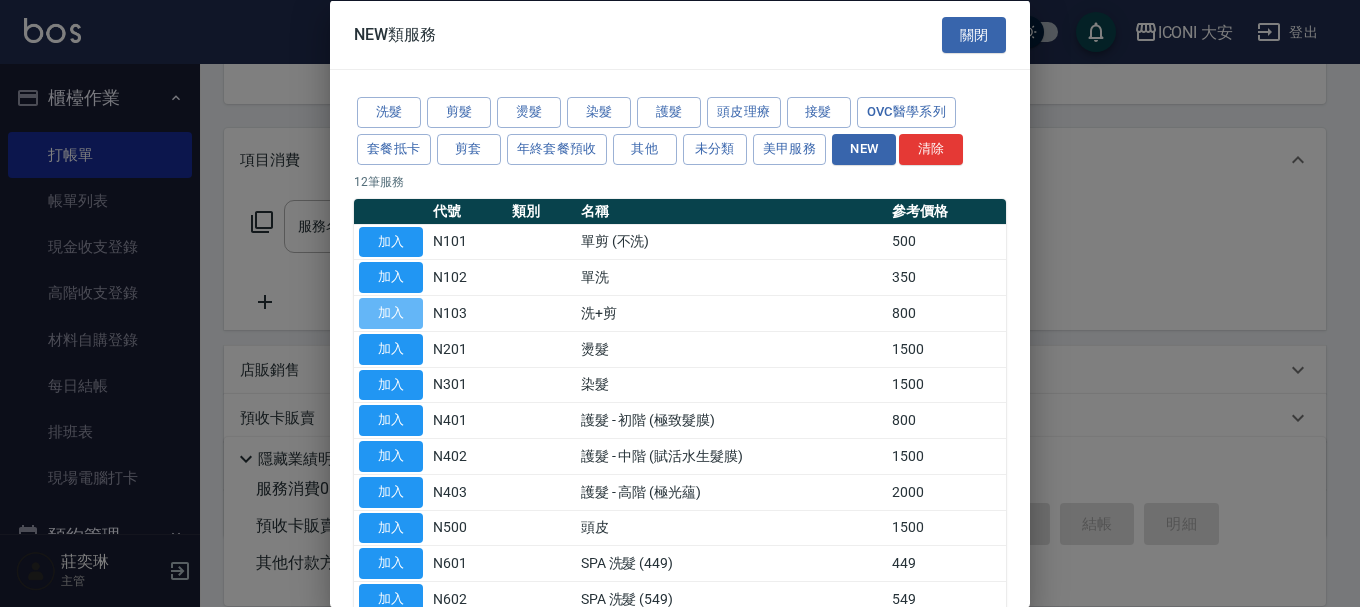 type on "洗+剪(N103)" 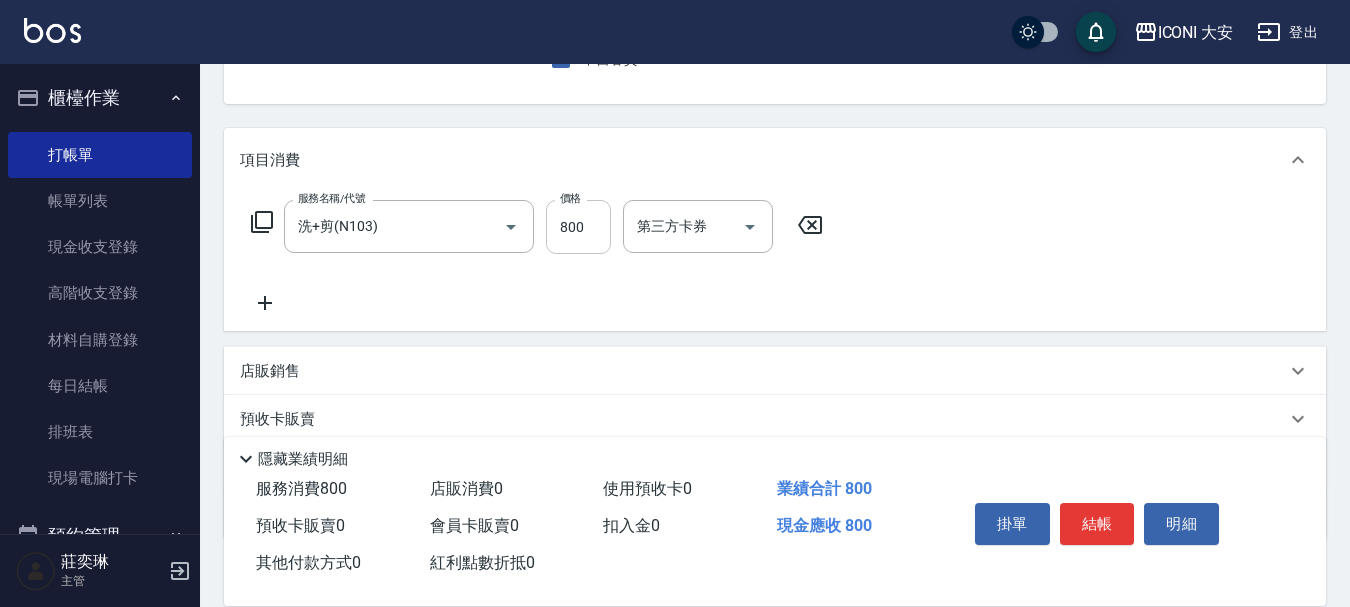 click on "800" at bounding box center [578, 227] 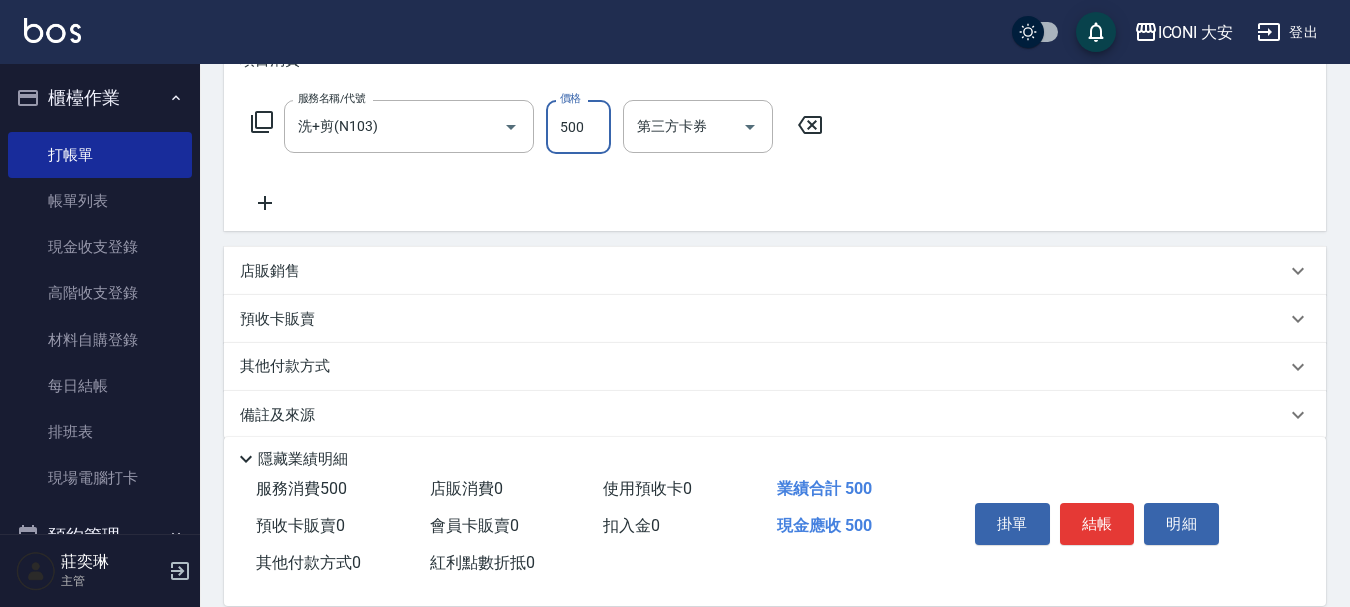scroll, scrollTop: 324, scrollLeft: 0, axis: vertical 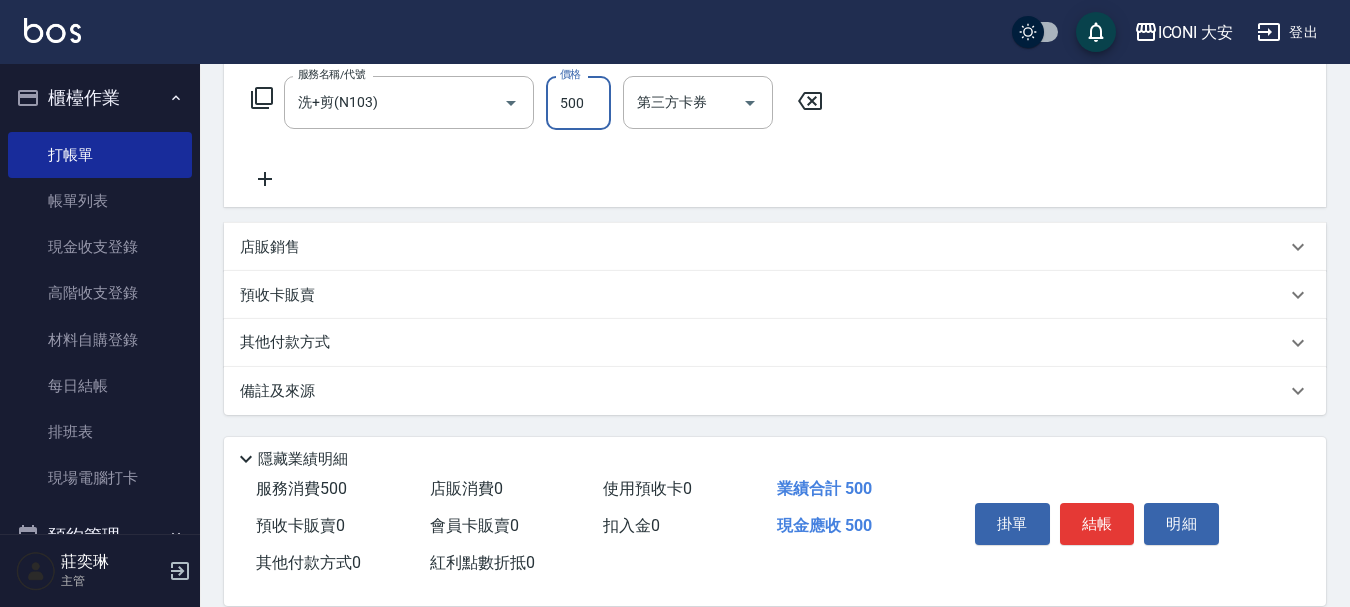 type on "500" 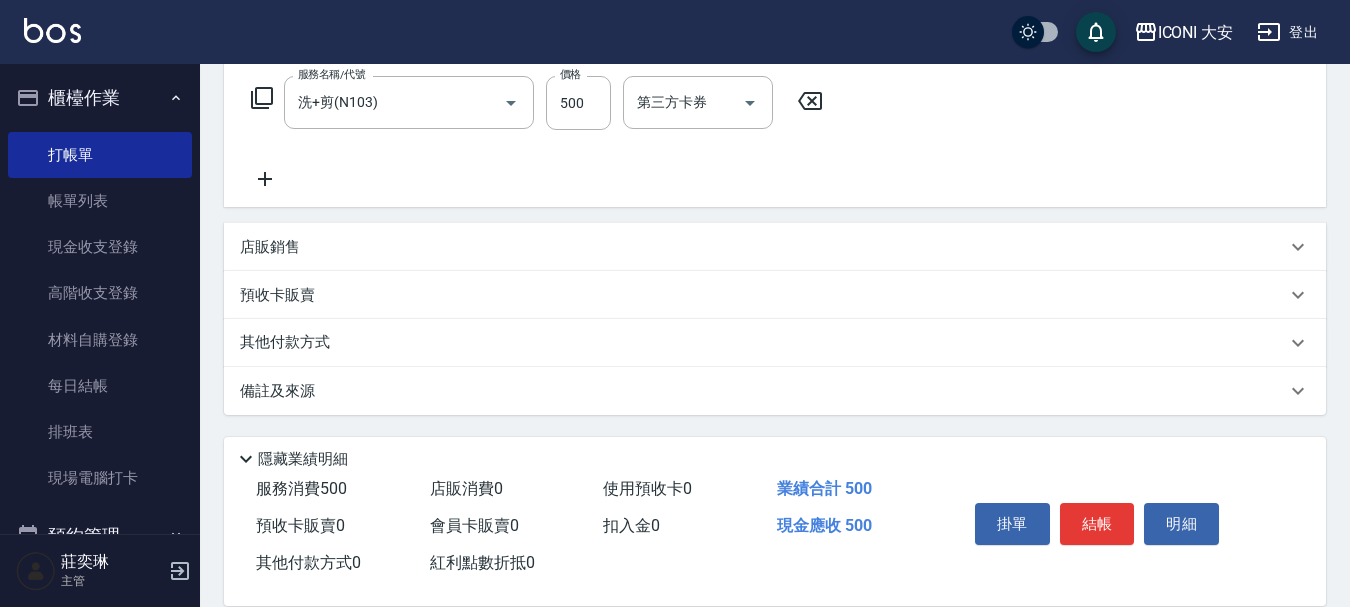 click on "其他付款方式" at bounding box center [290, 343] 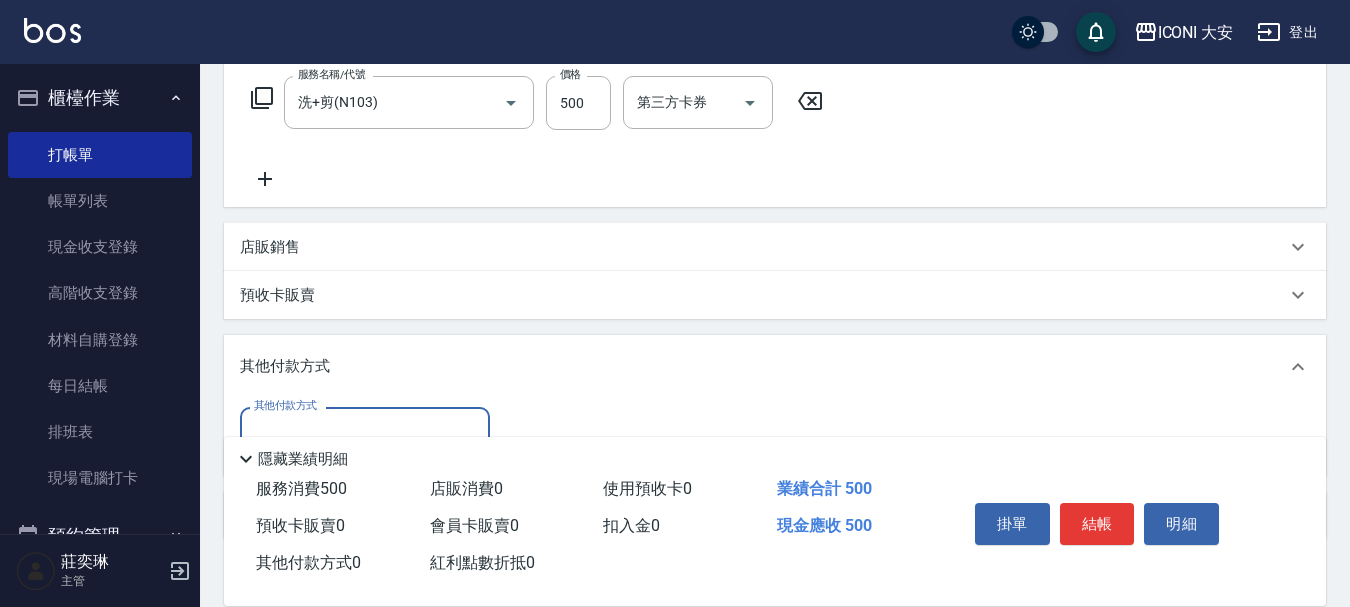 scroll, scrollTop: 0, scrollLeft: 0, axis: both 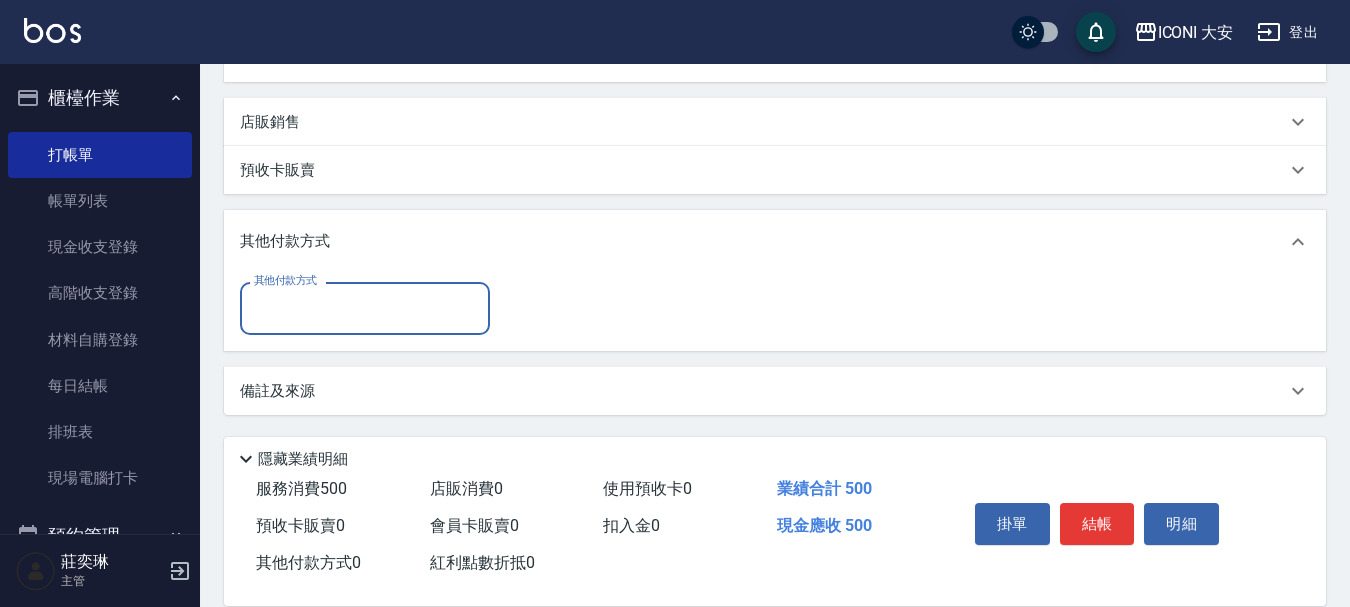 click on "其他付款方式" at bounding box center (365, 308) 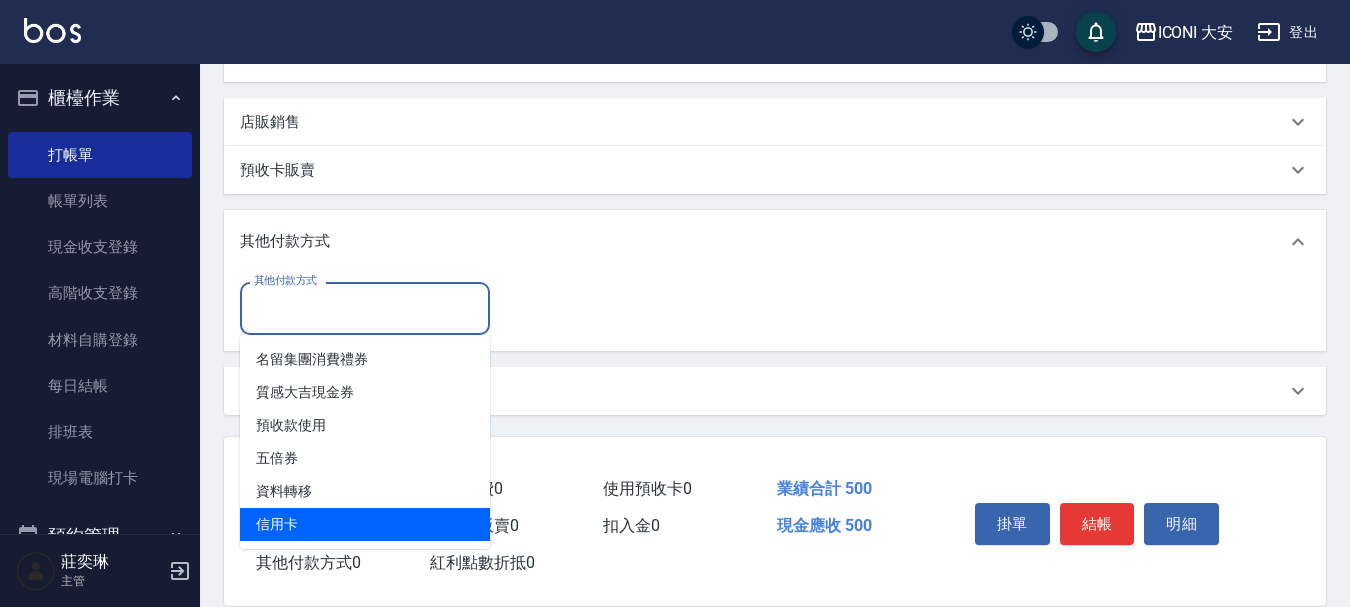 click on "信用卡" at bounding box center (365, 524) 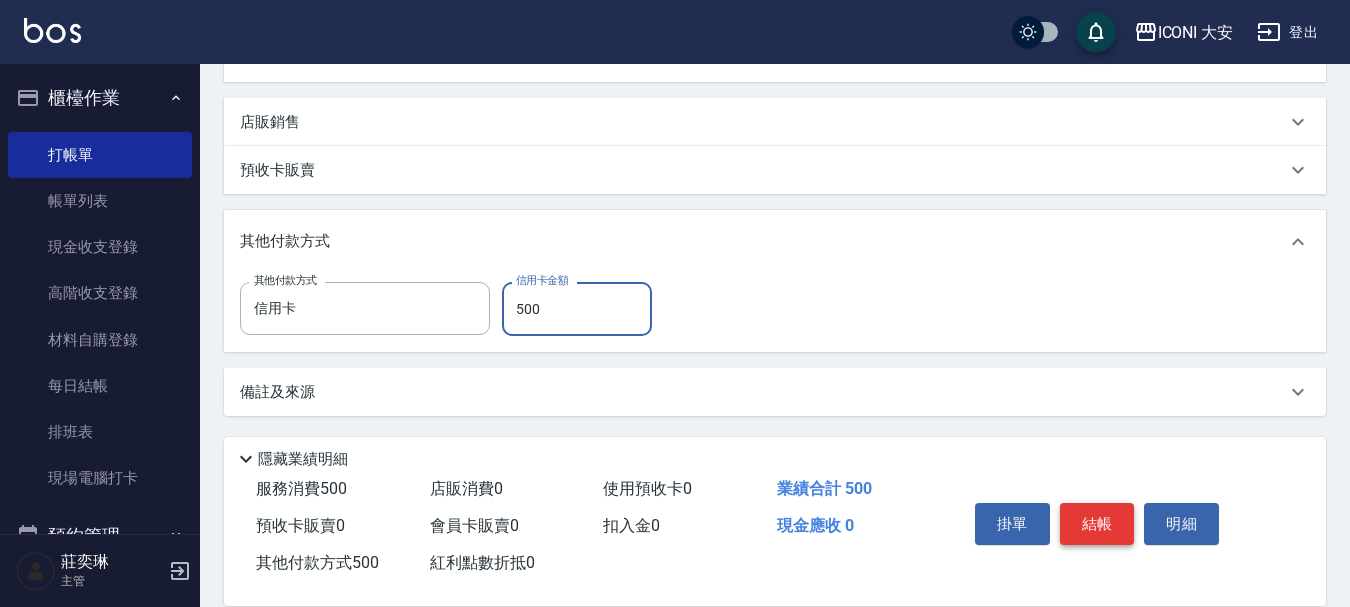 type on "500" 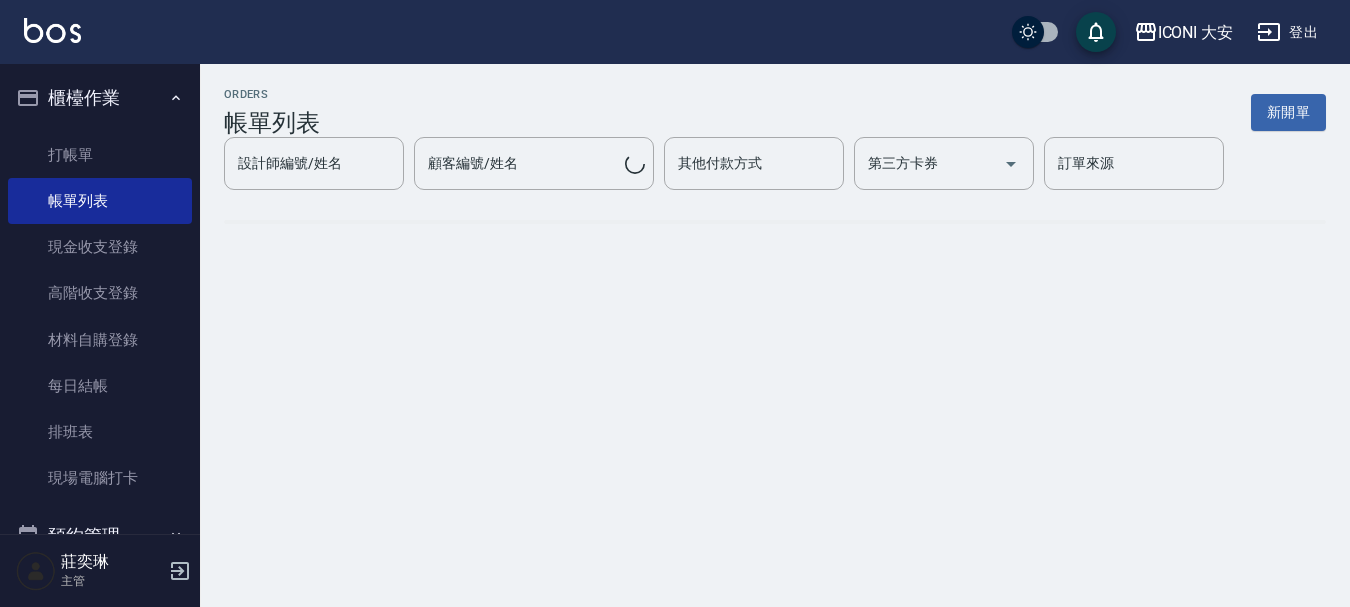 scroll, scrollTop: 0, scrollLeft: 0, axis: both 